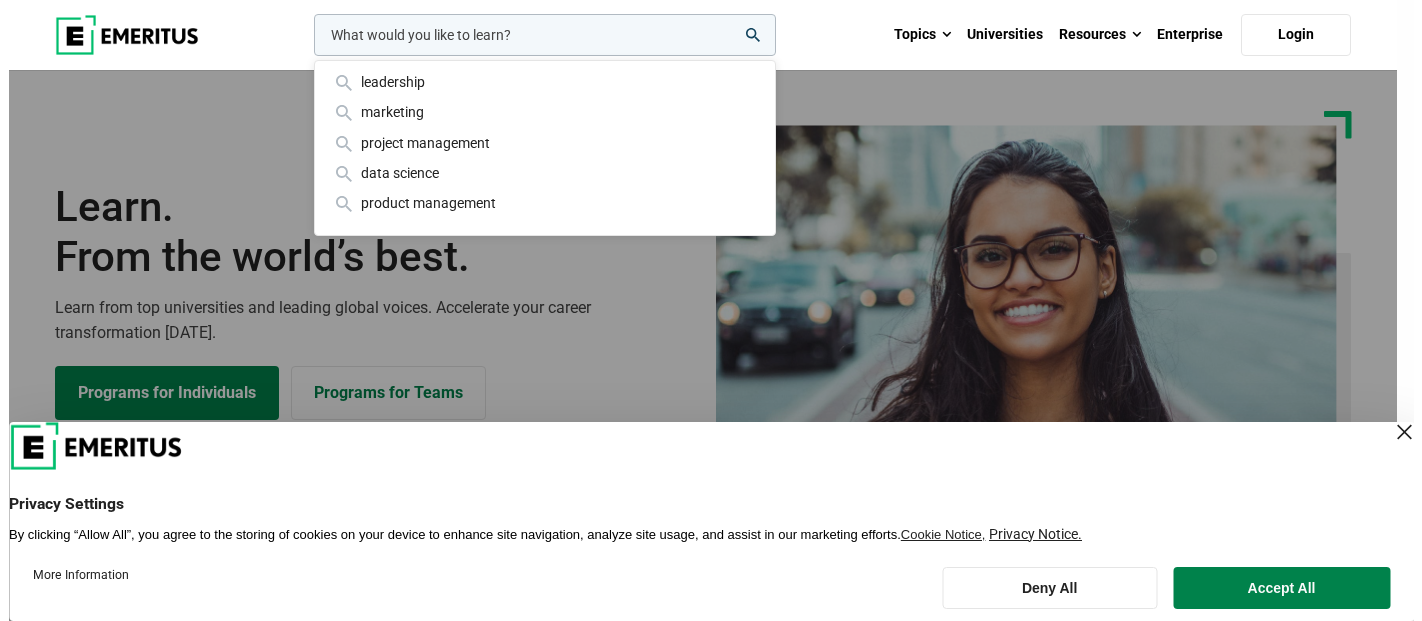 scroll, scrollTop: 0, scrollLeft: 0, axis: both 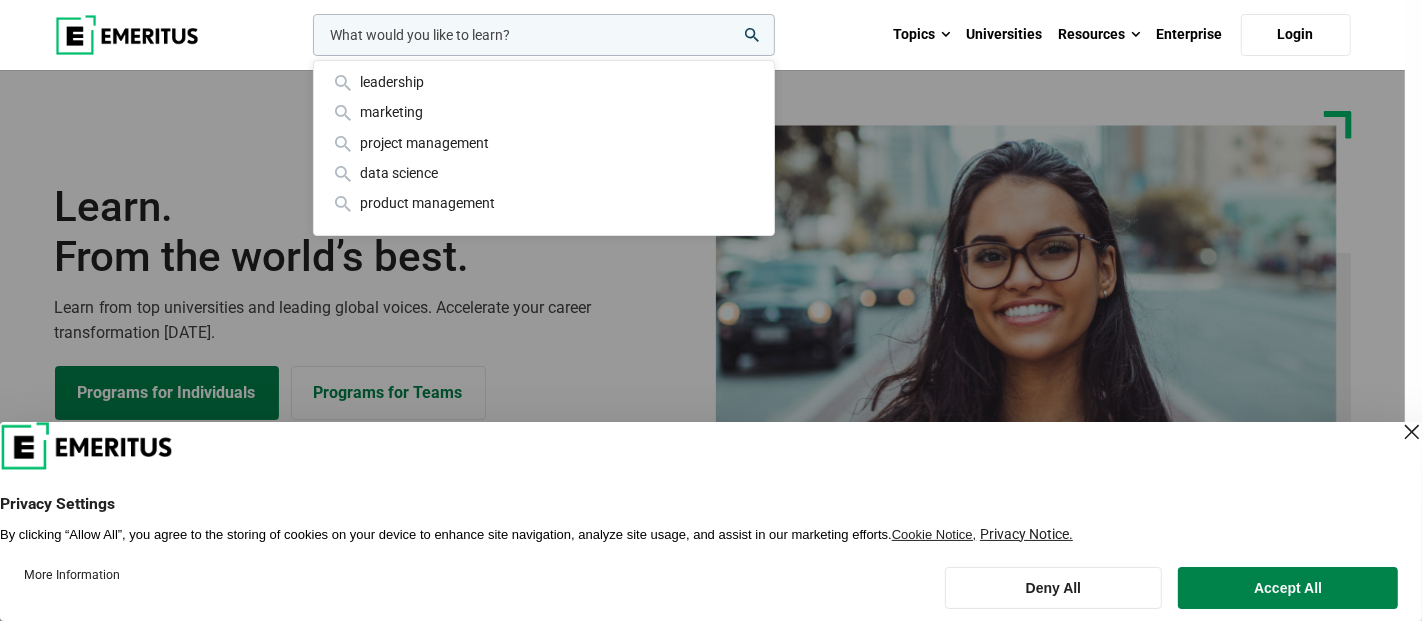 click at bounding box center (1412, 432) 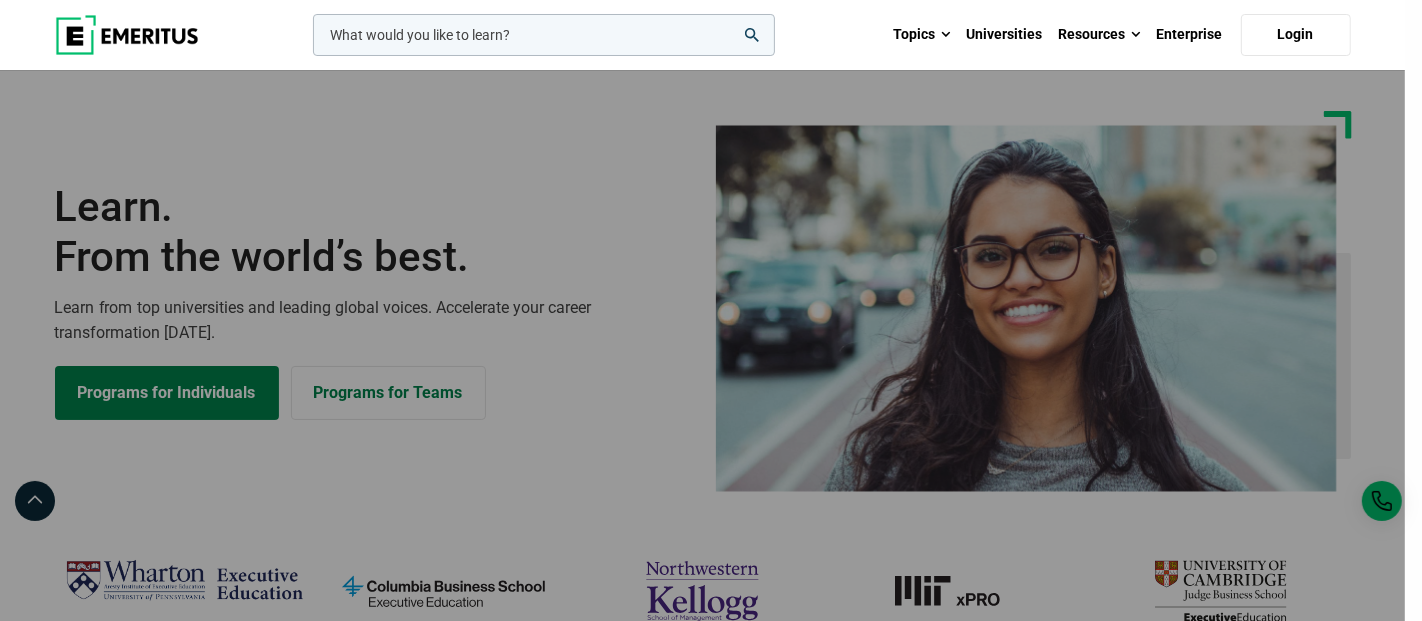click at bounding box center (544, 35) 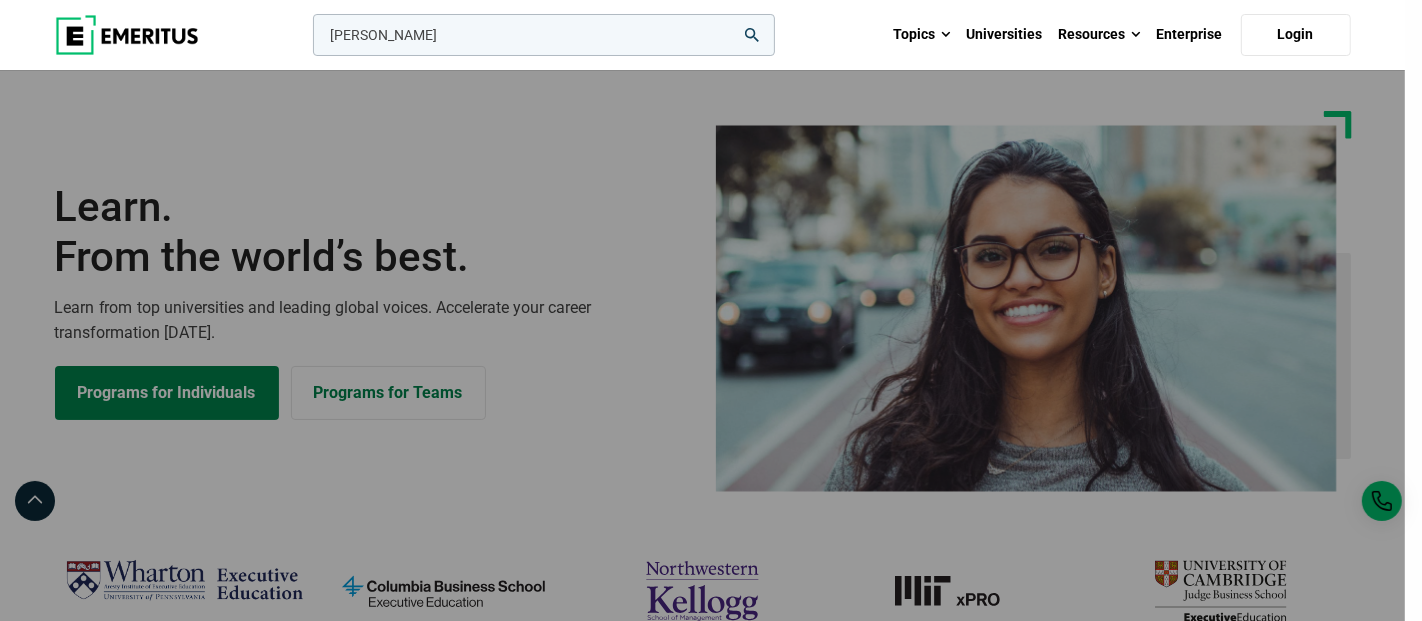 type on "Kellog" 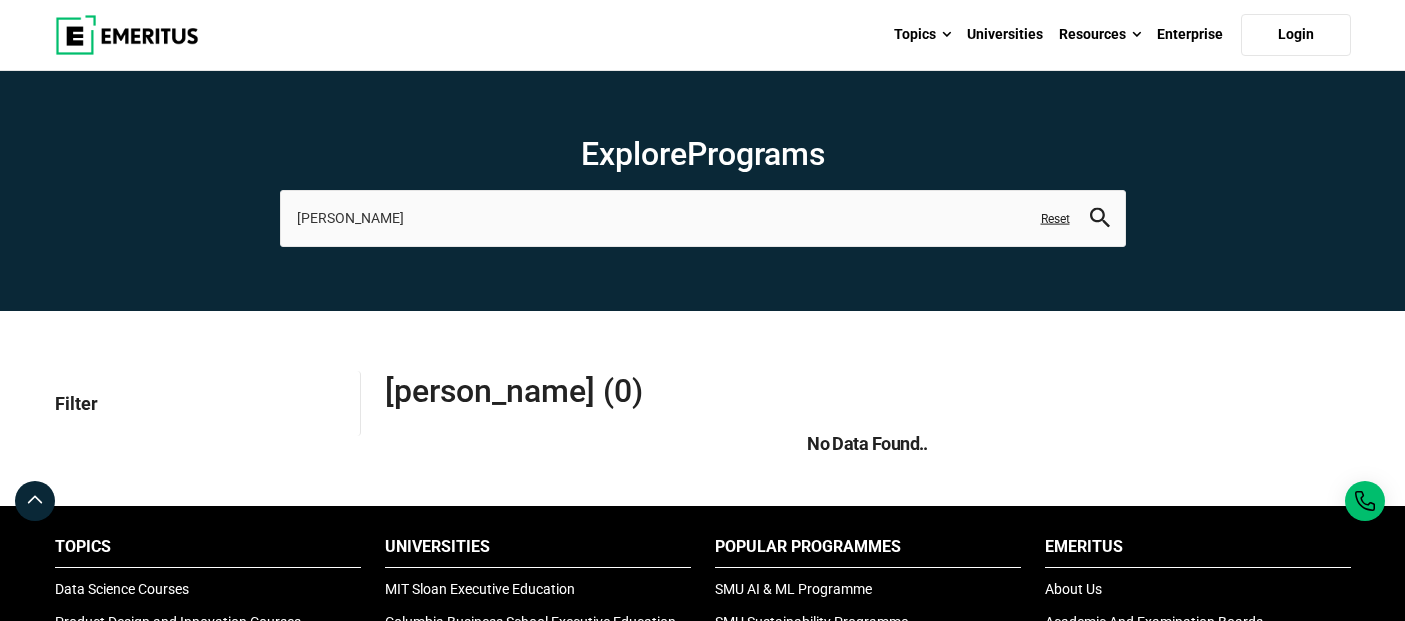 scroll, scrollTop: 0, scrollLeft: 0, axis: both 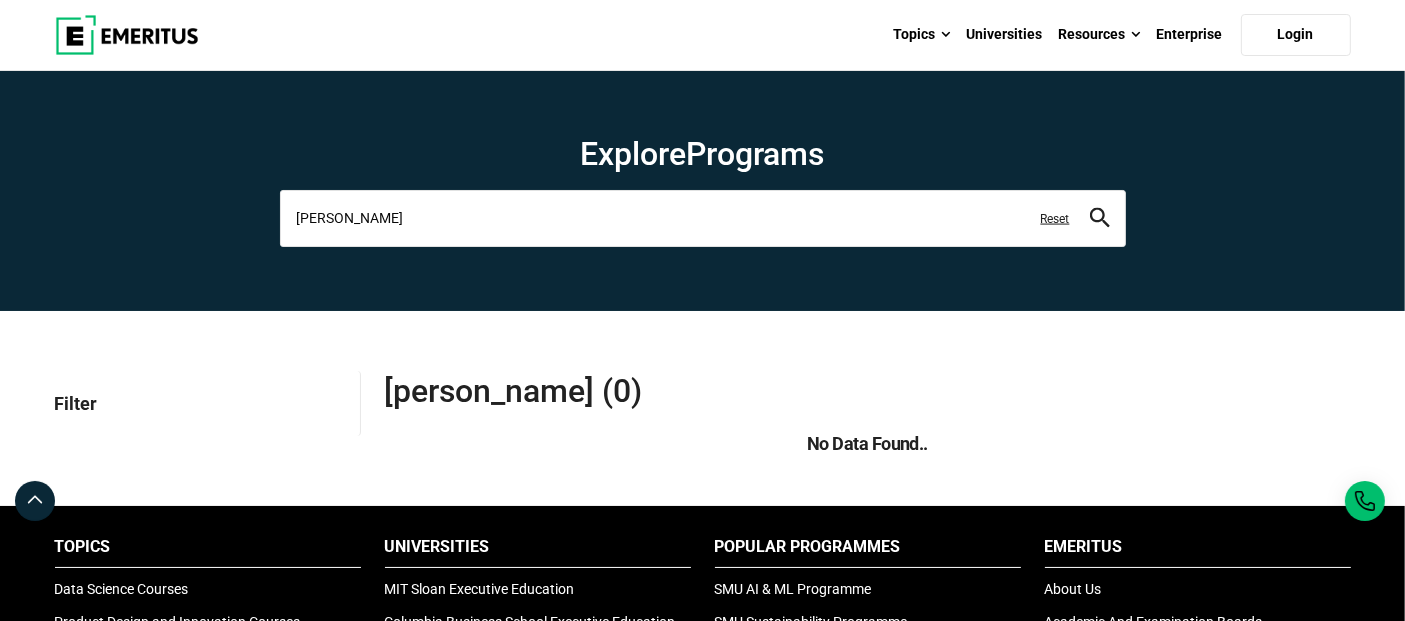 click on "Kellog" at bounding box center (703, 218) 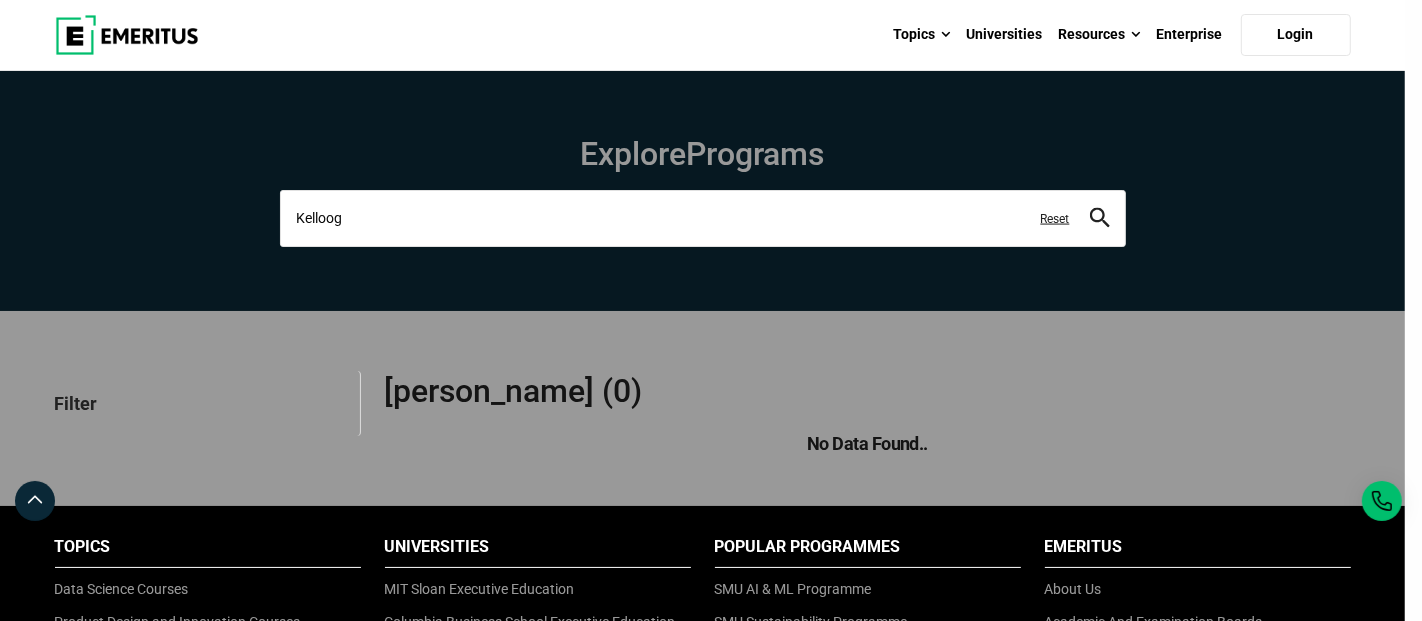 type on "Kelloog" 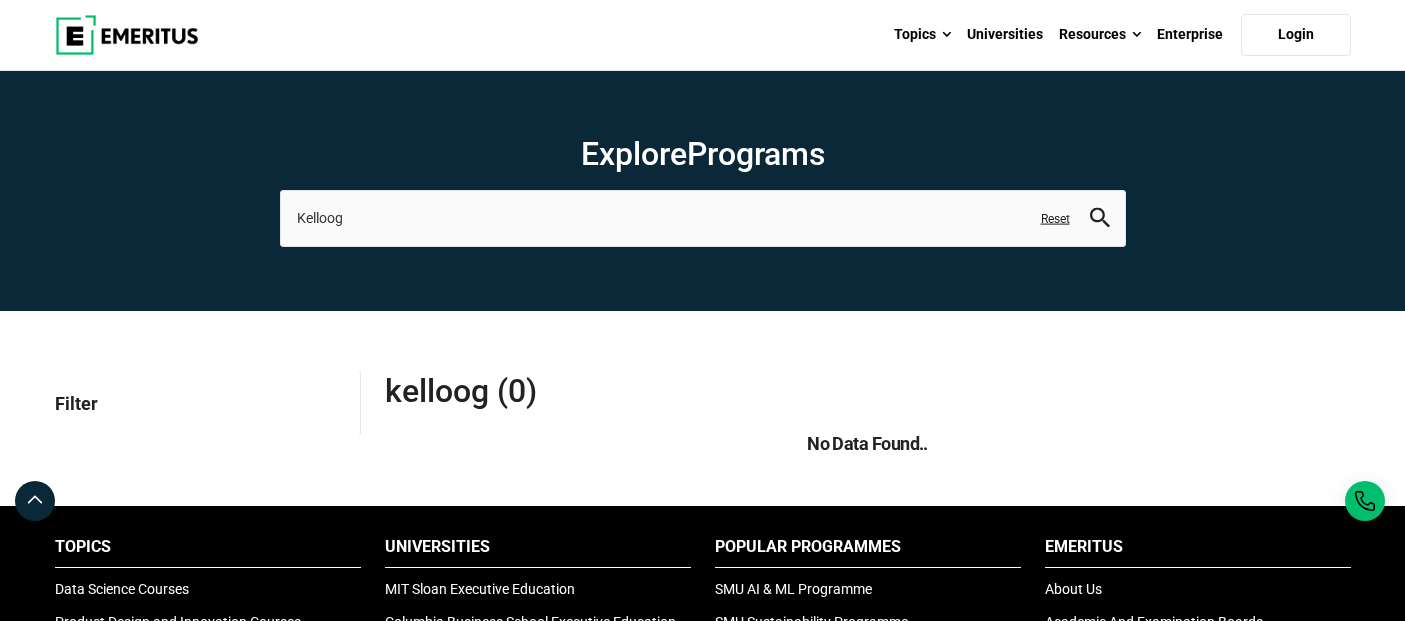 scroll, scrollTop: 0, scrollLeft: 0, axis: both 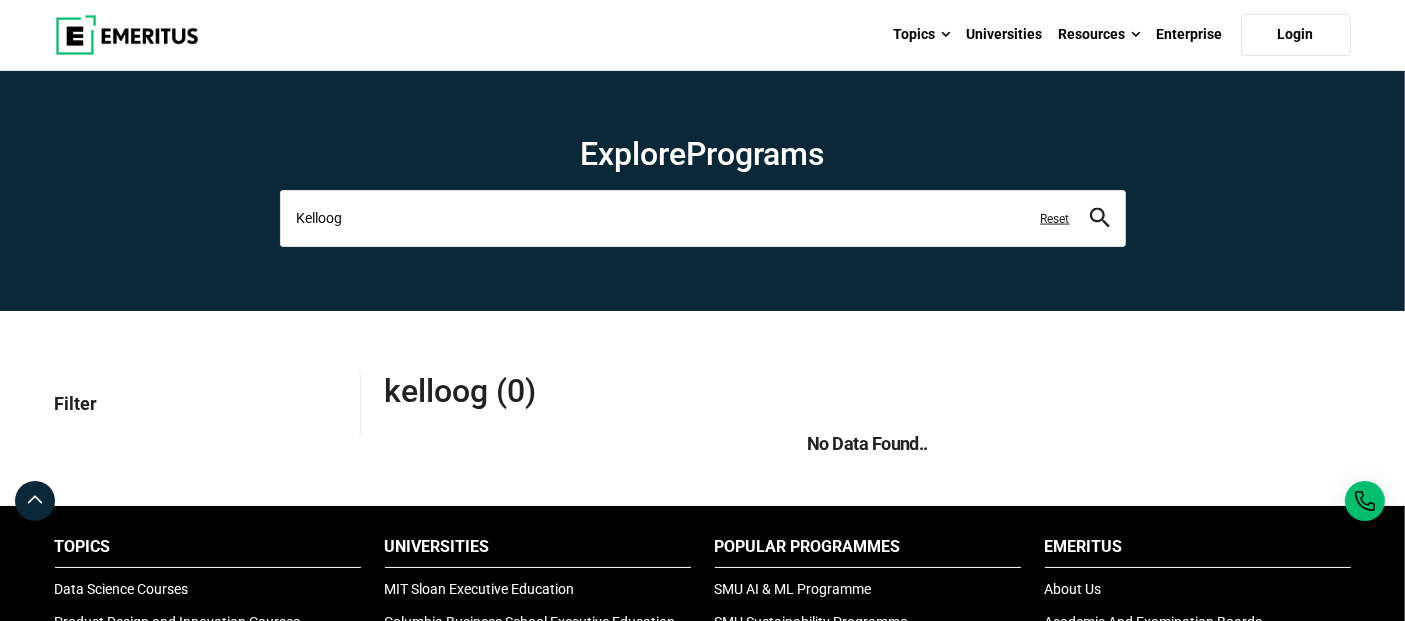 click on "Kelloog" at bounding box center (703, 218) 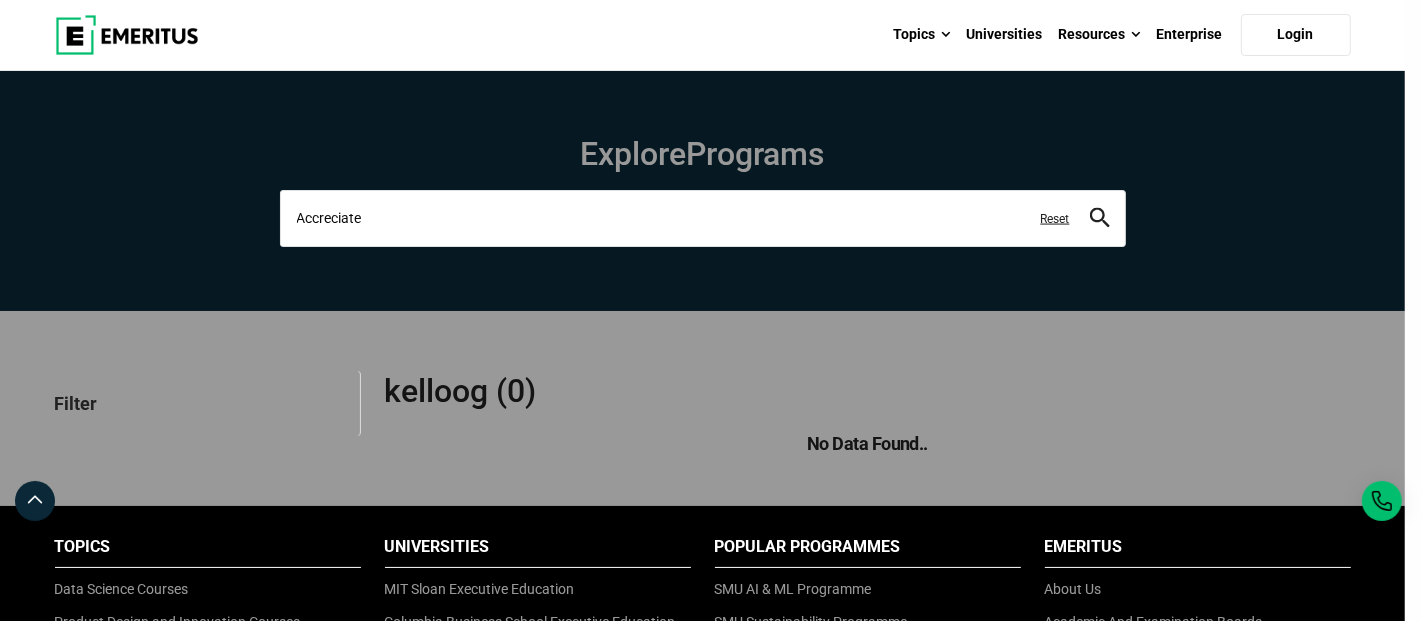 type on "Accreciate" 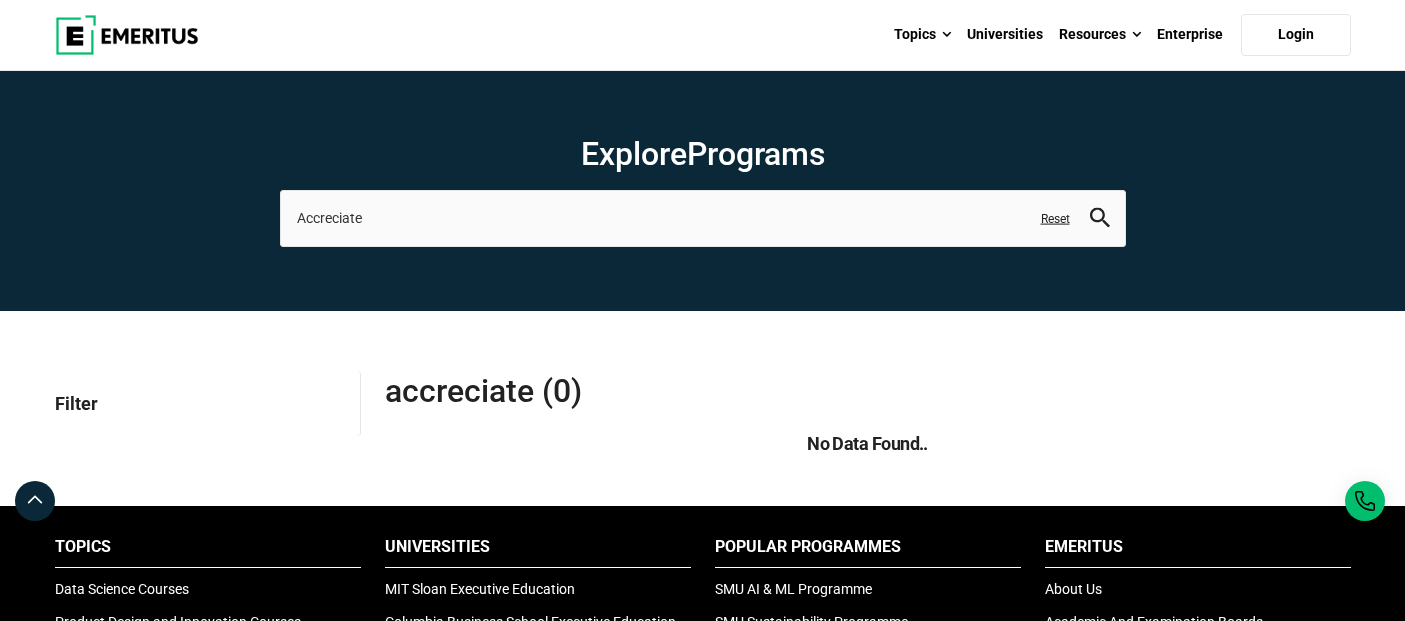 scroll, scrollTop: 0, scrollLeft: 0, axis: both 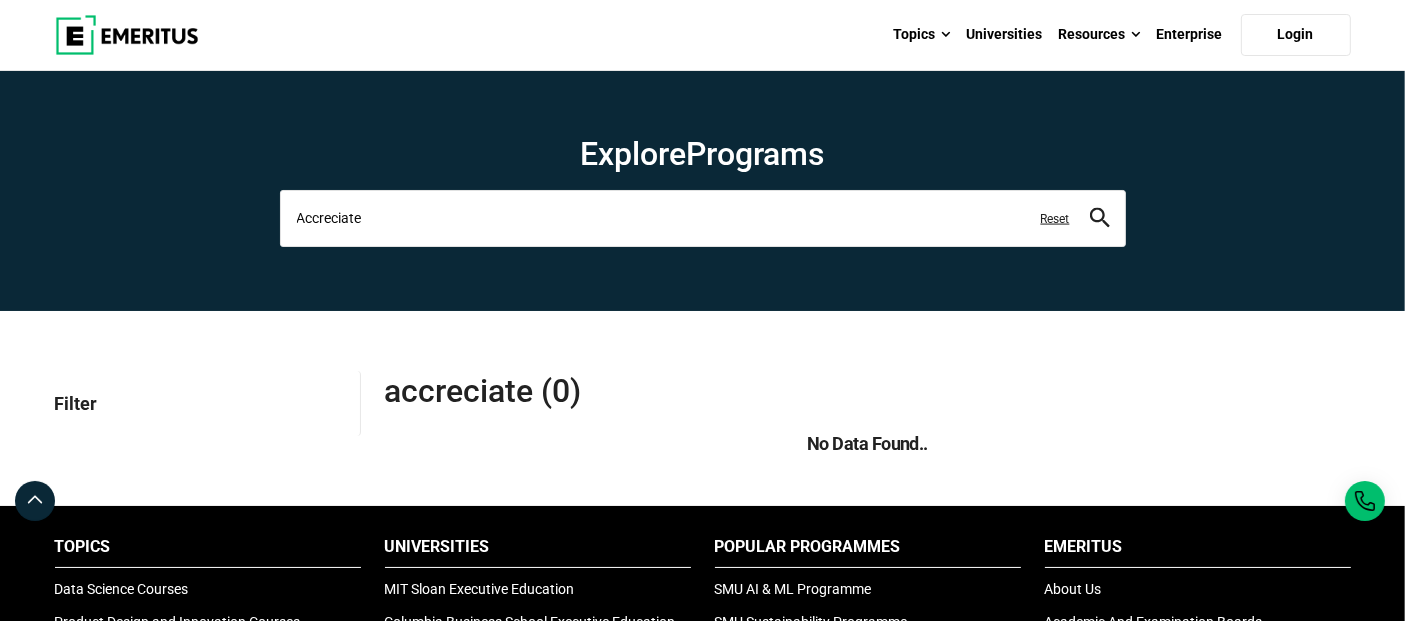 drag, startPoint x: 0, startPoint y: 0, endPoint x: 742, endPoint y: 236, distance: 778.627 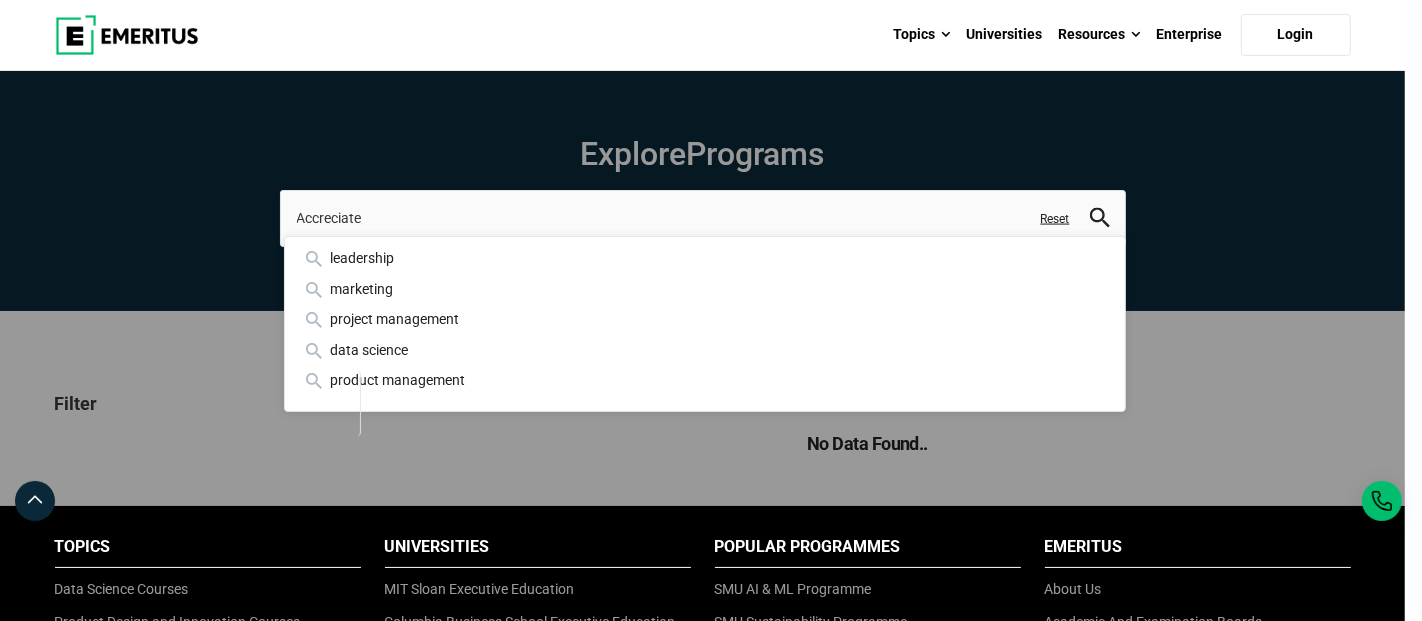 click on "leadership marketing project management data science product management" at bounding box center [705, 324] 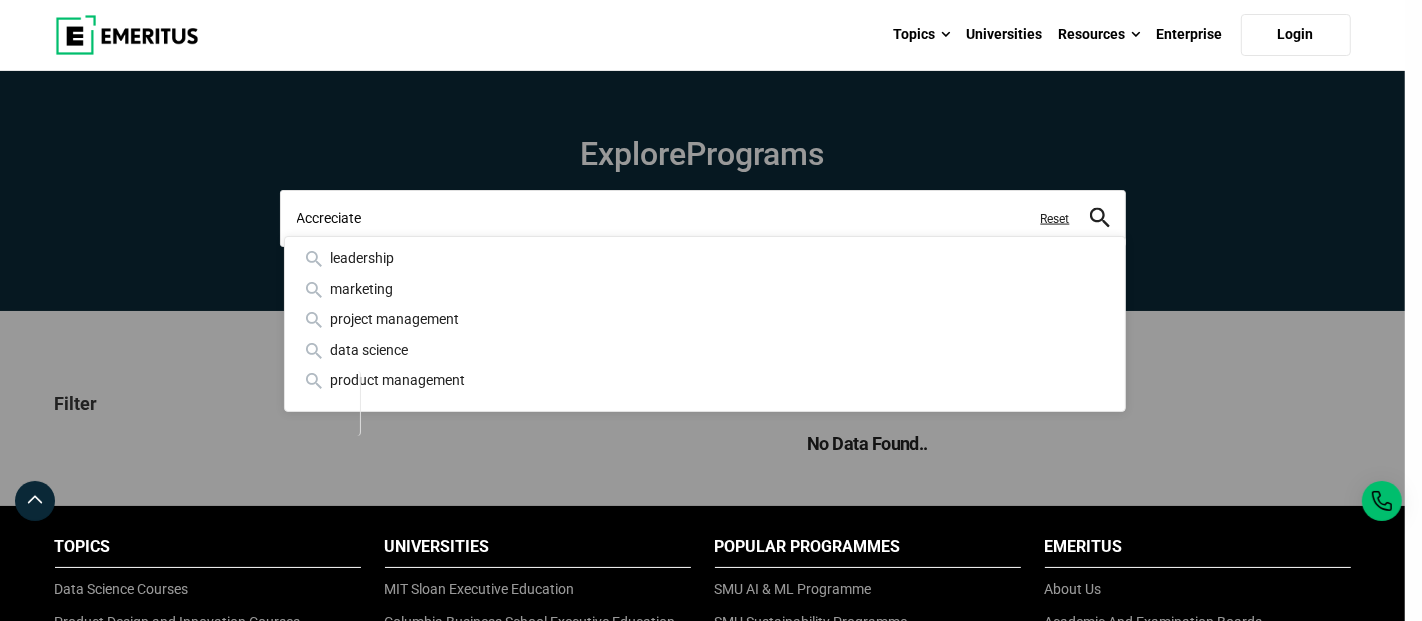 click on "Accreciate" at bounding box center [703, 218] 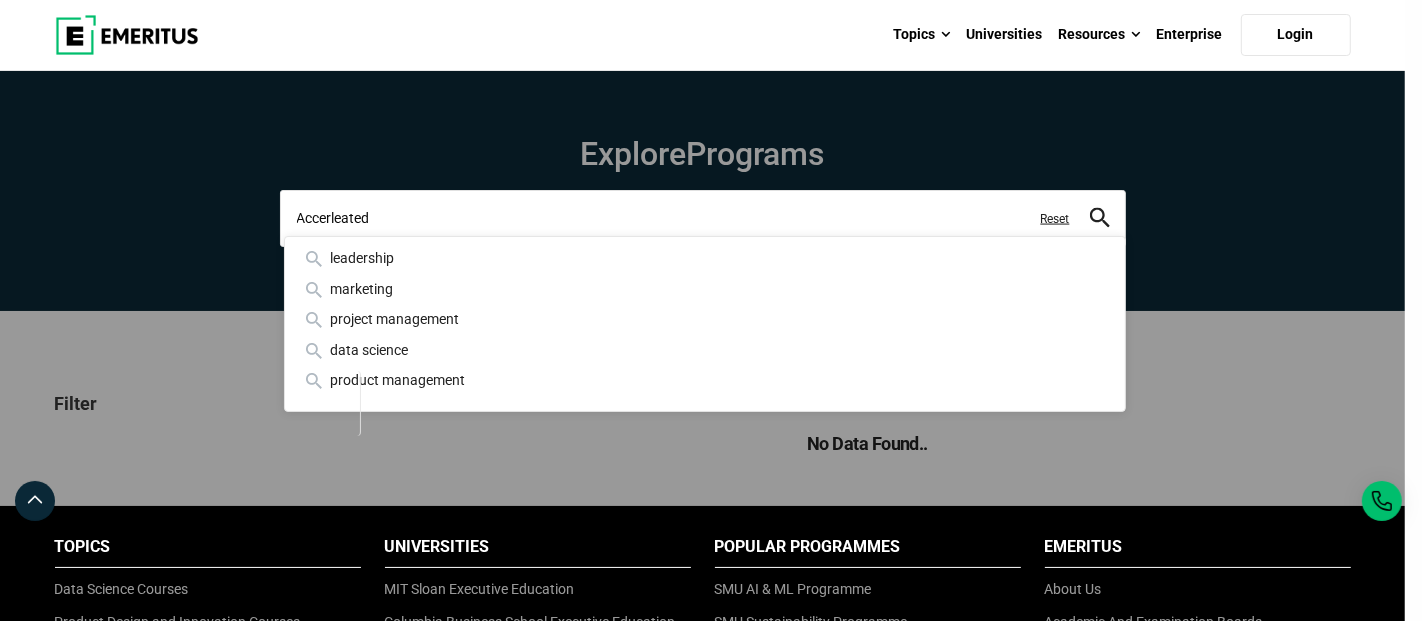 type on "Accerleated" 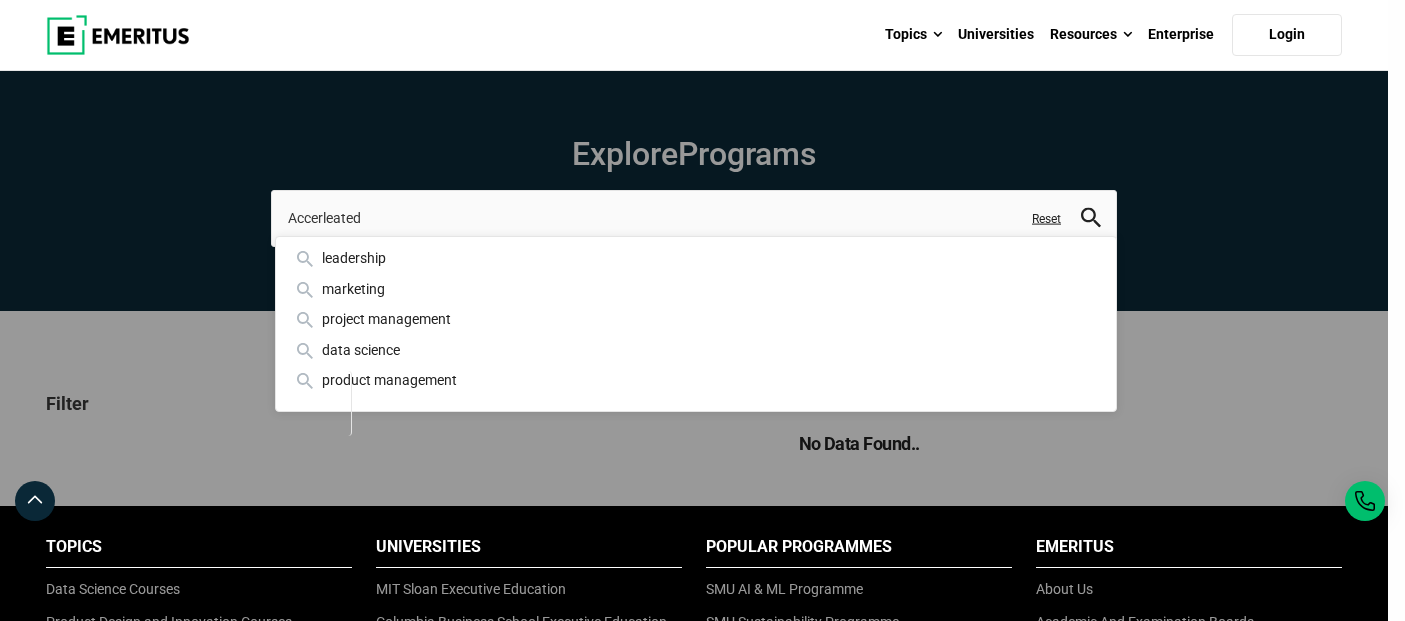 click on "Accerleated" at bounding box center (694, 218) 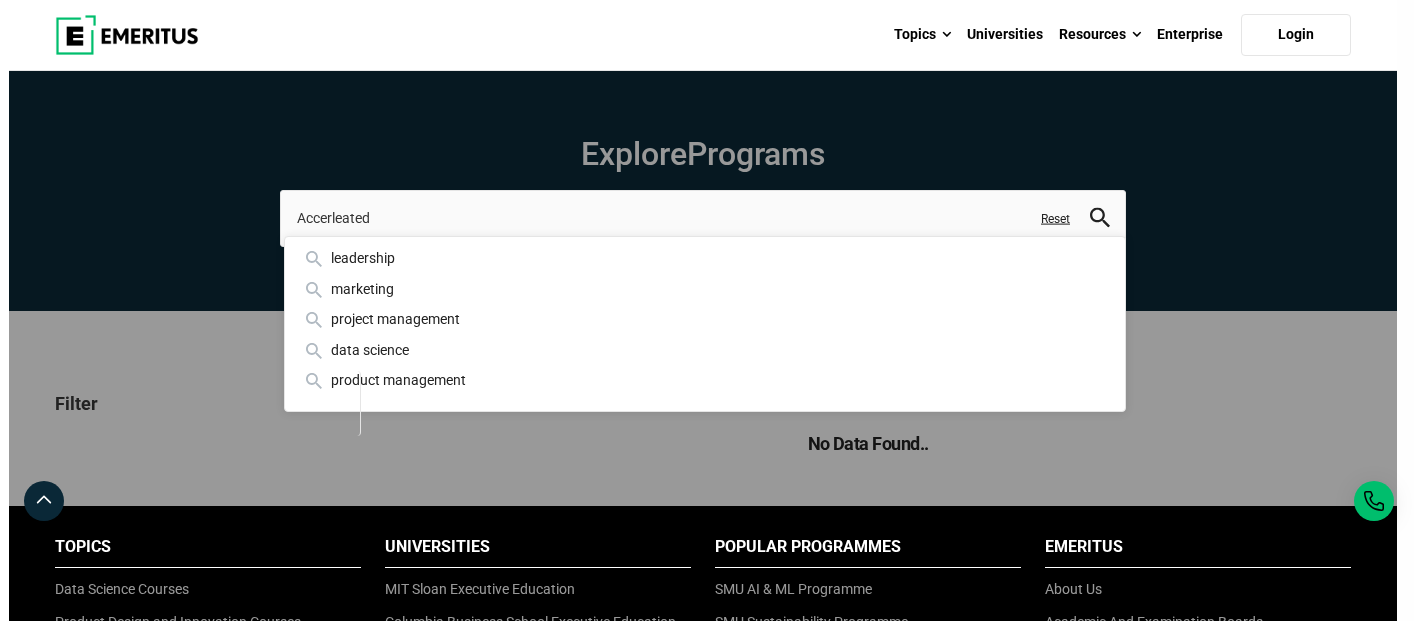 scroll, scrollTop: 0, scrollLeft: 0, axis: both 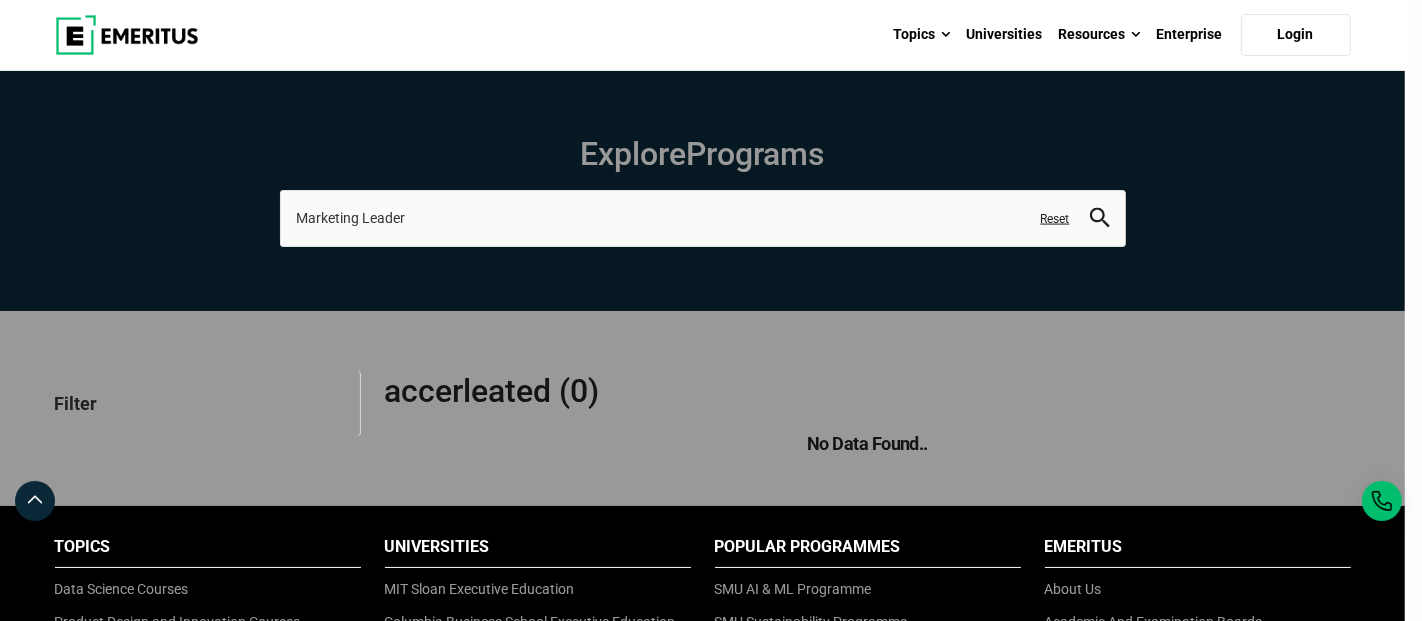 type on "Marketing Leader" 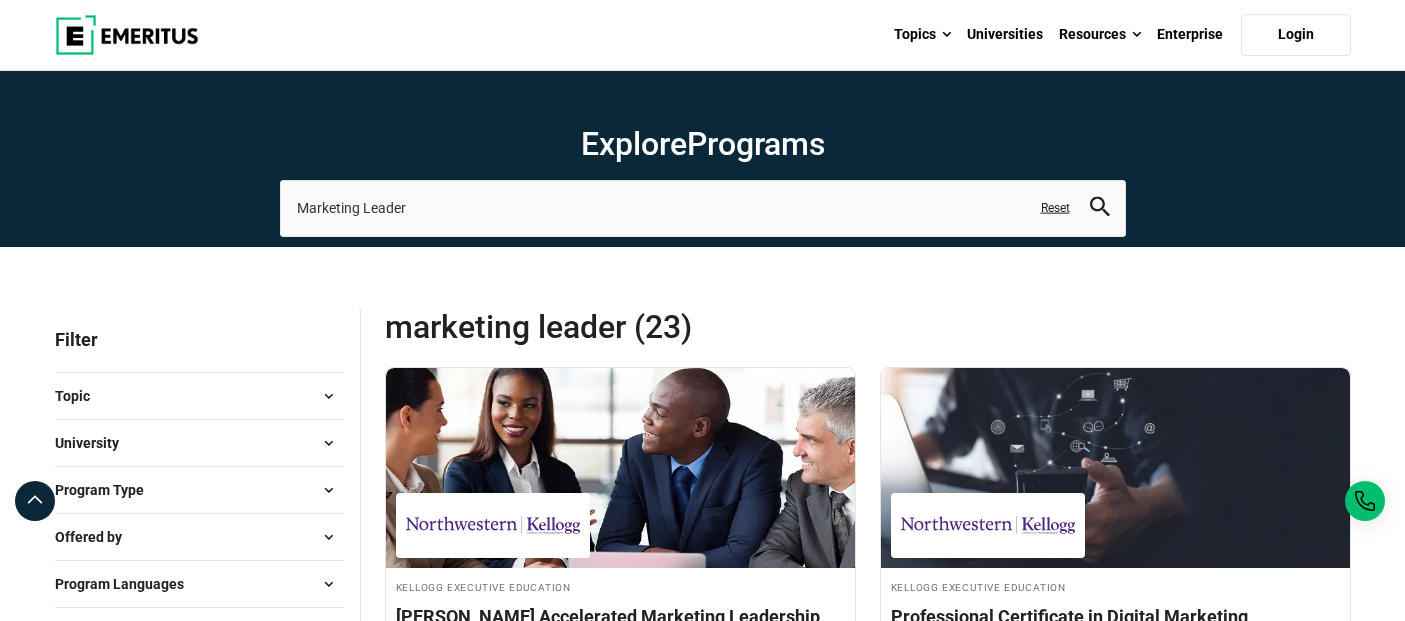 scroll, scrollTop: 0, scrollLeft: 0, axis: both 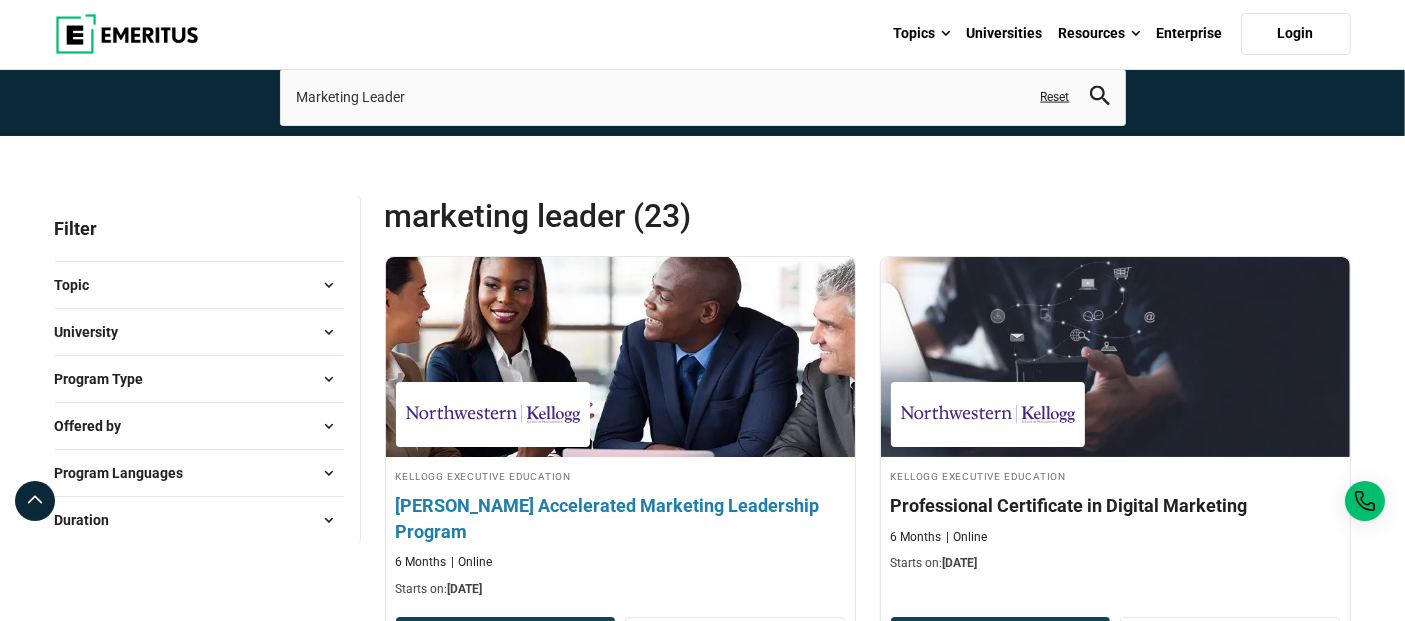 click on "[PERSON_NAME] Accelerated Marketing Leadership Program" at bounding box center [620, 518] 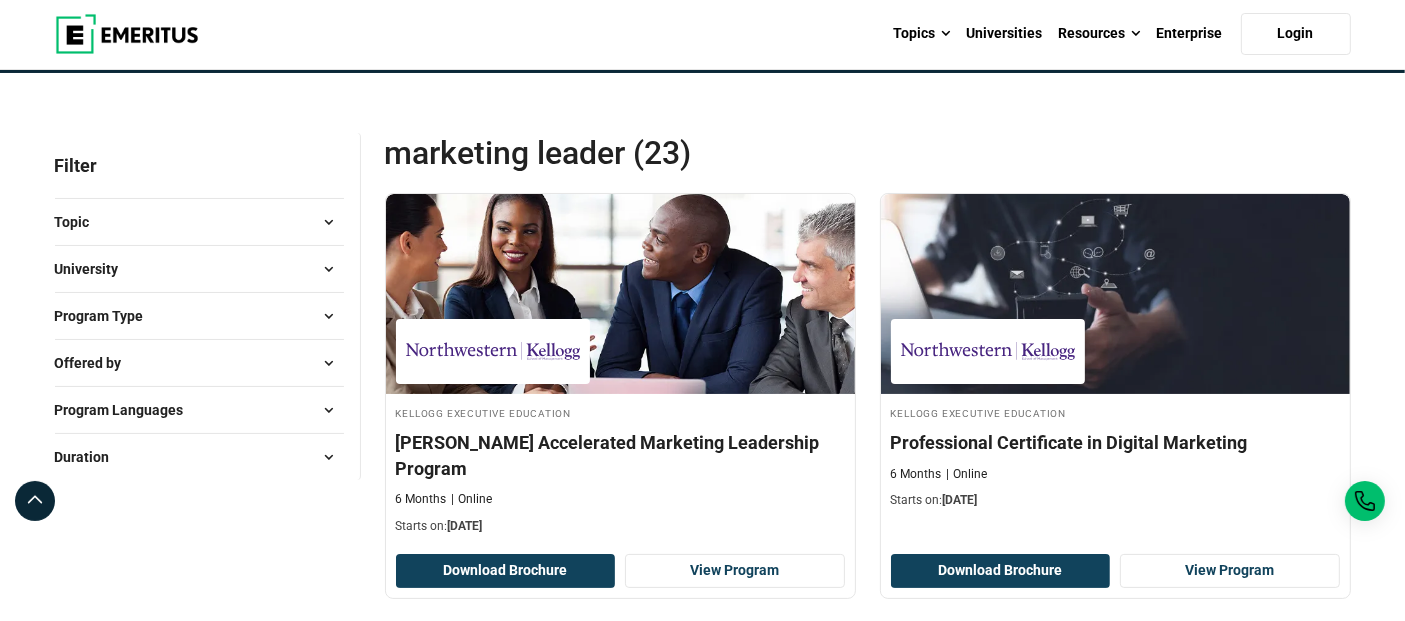 scroll, scrollTop: 222, scrollLeft: 0, axis: vertical 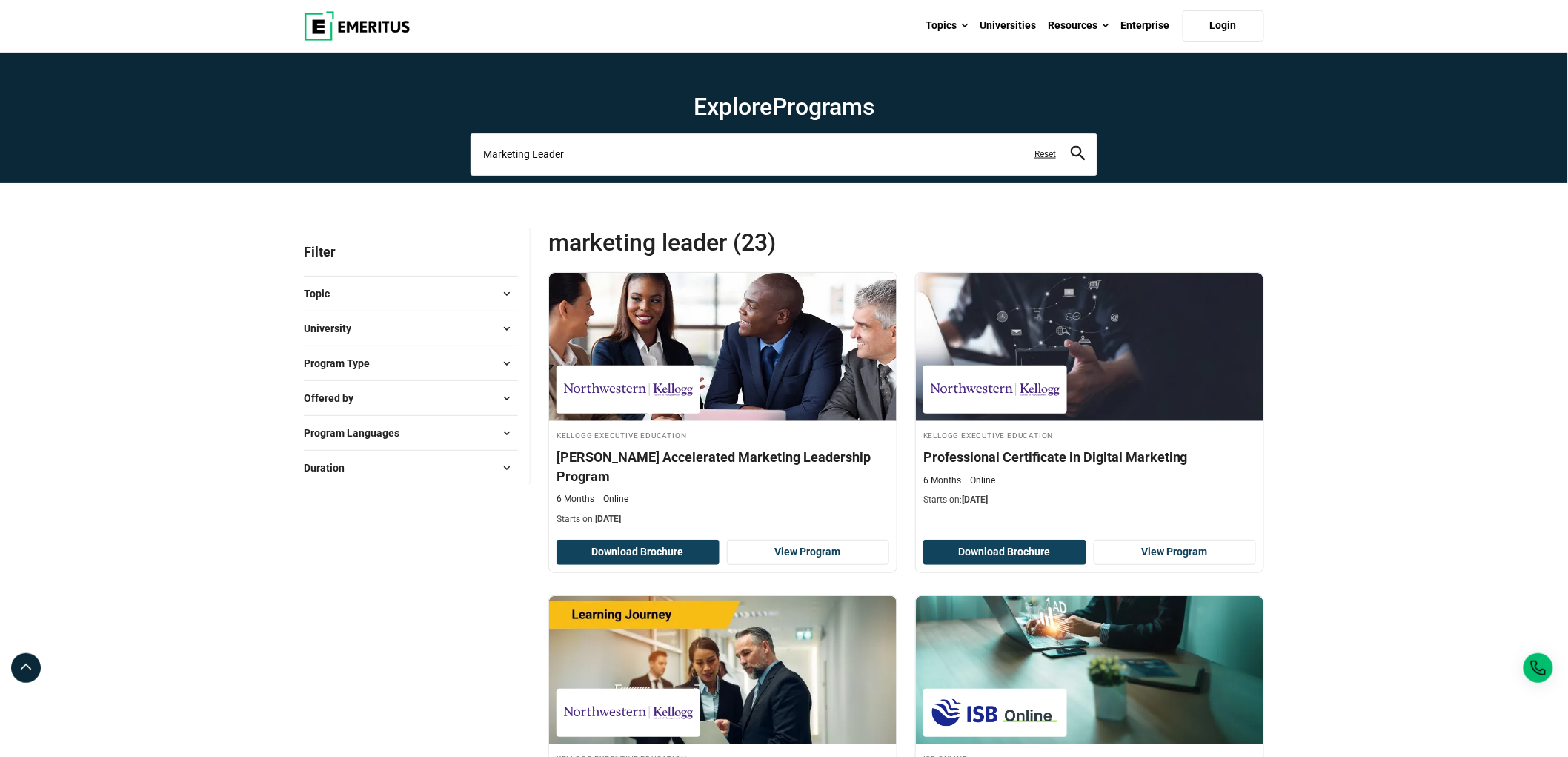 click on "Marketing Leader" at bounding box center [784, 154] 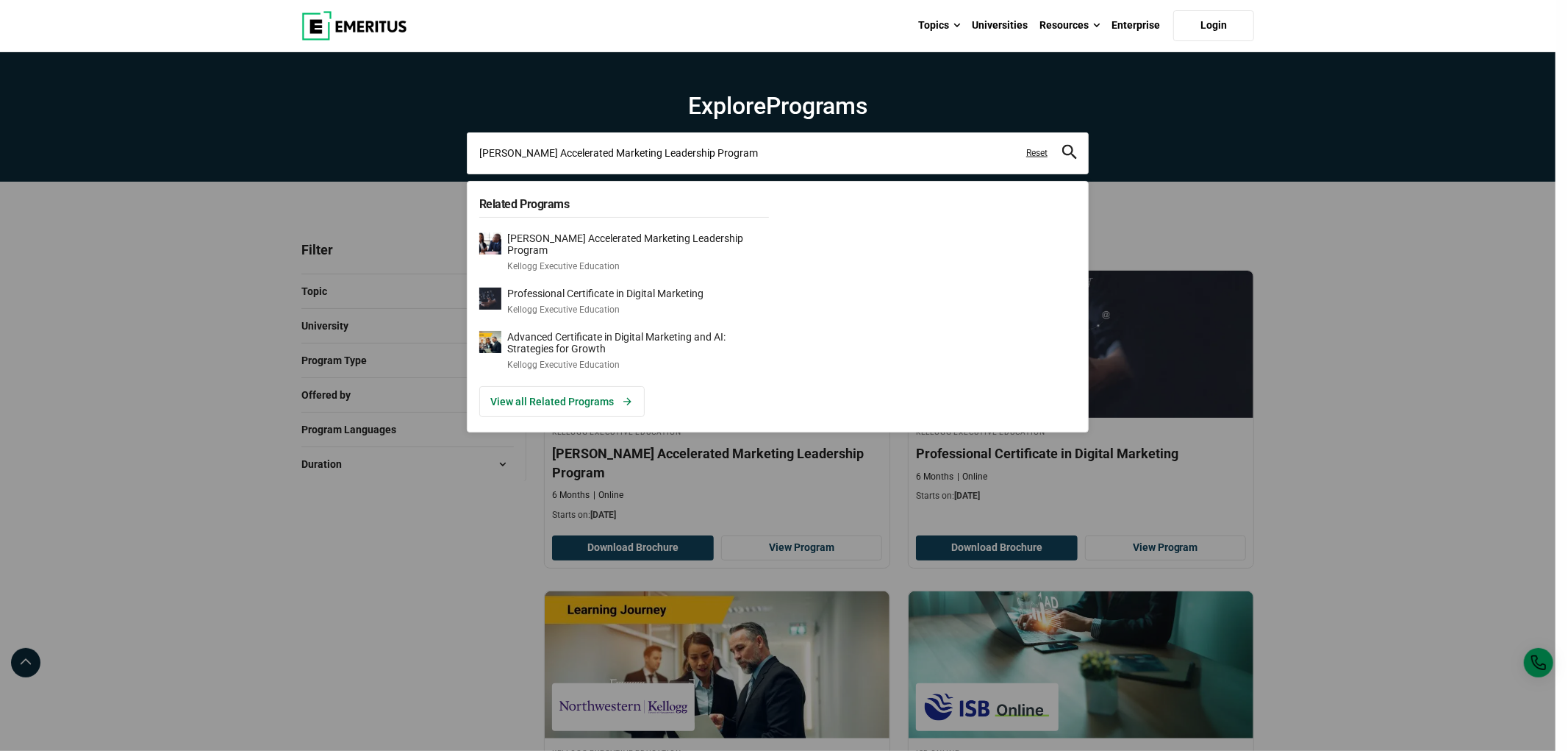 type on "[PERSON_NAME] Accelerated Marketing Leadership Program" 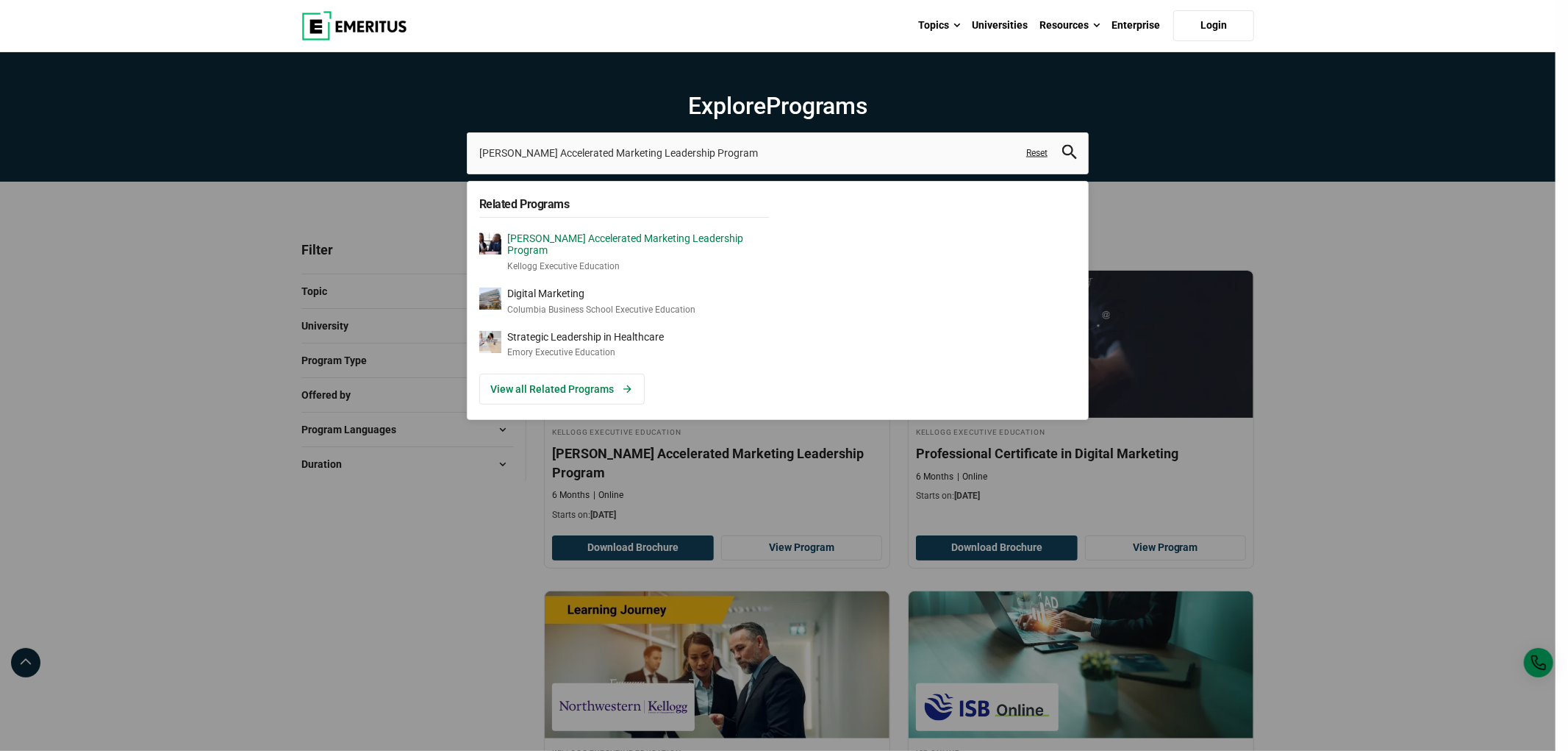 click on "Kellogg Executive Education" at bounding box center [638, 266] 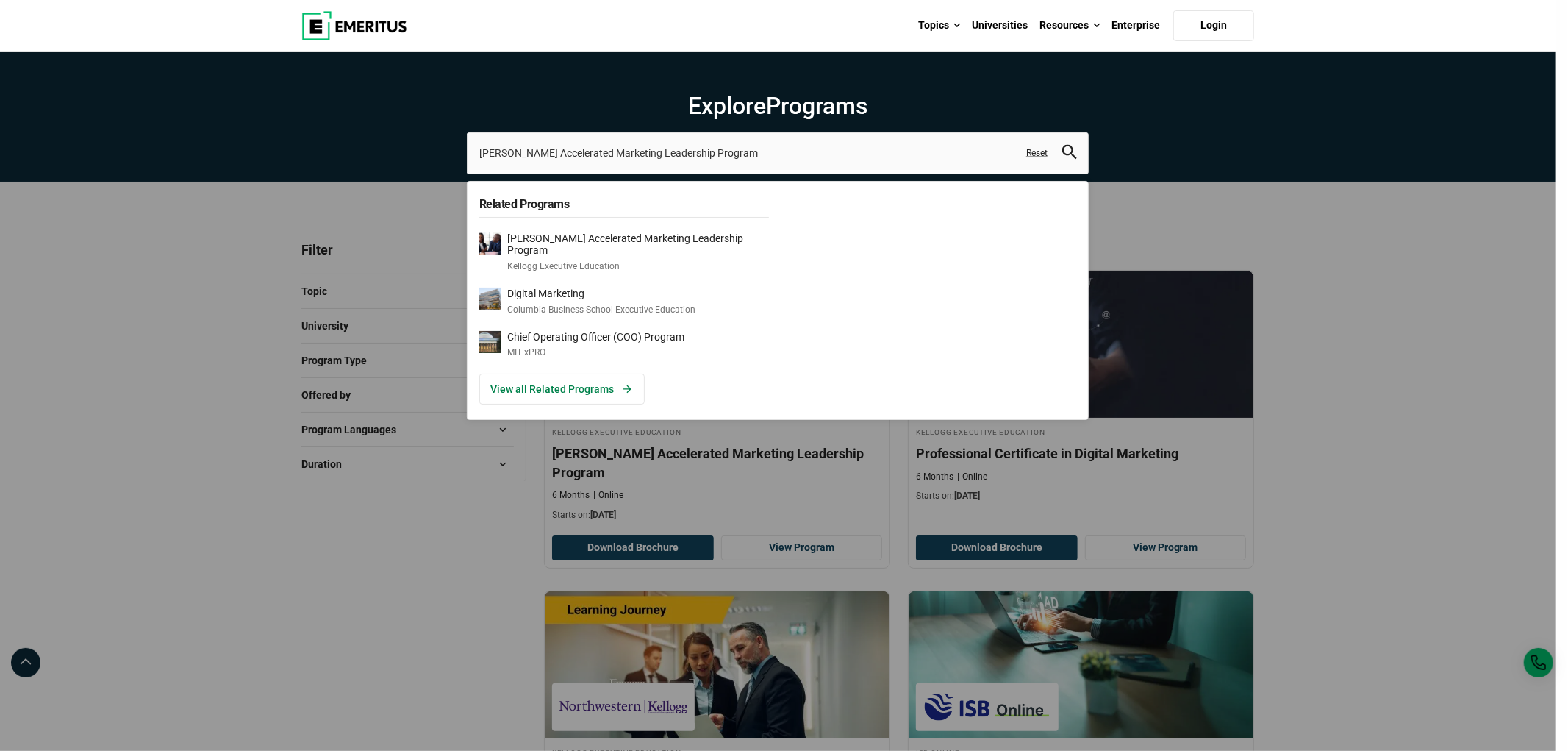 click 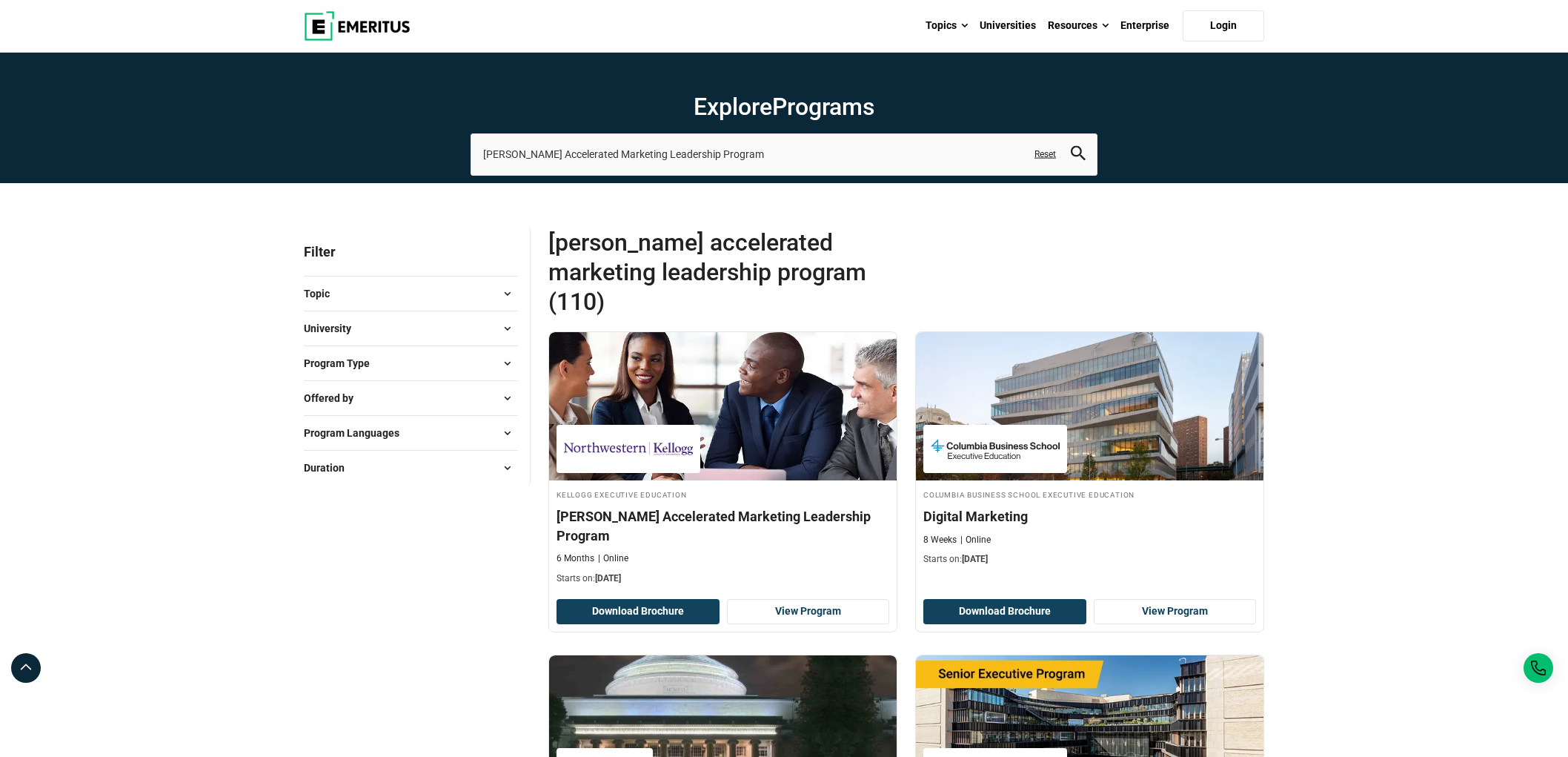 scroll, scrollTop: 0, scrollLeft: 0, axis: both 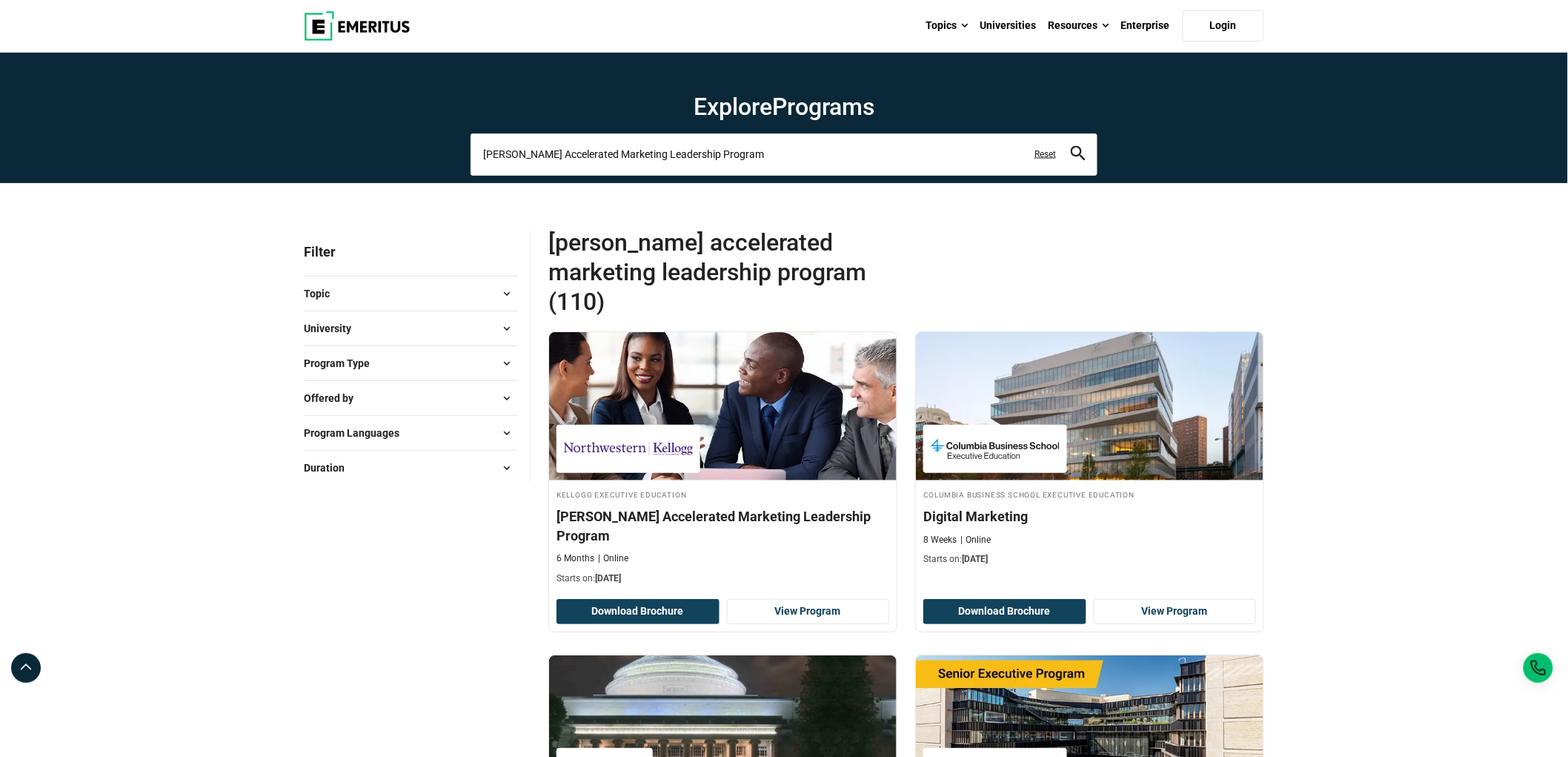 click on "[PERSON_NAME] Accelerated Marketing Leadership Program" at bounding box center (784, 154) 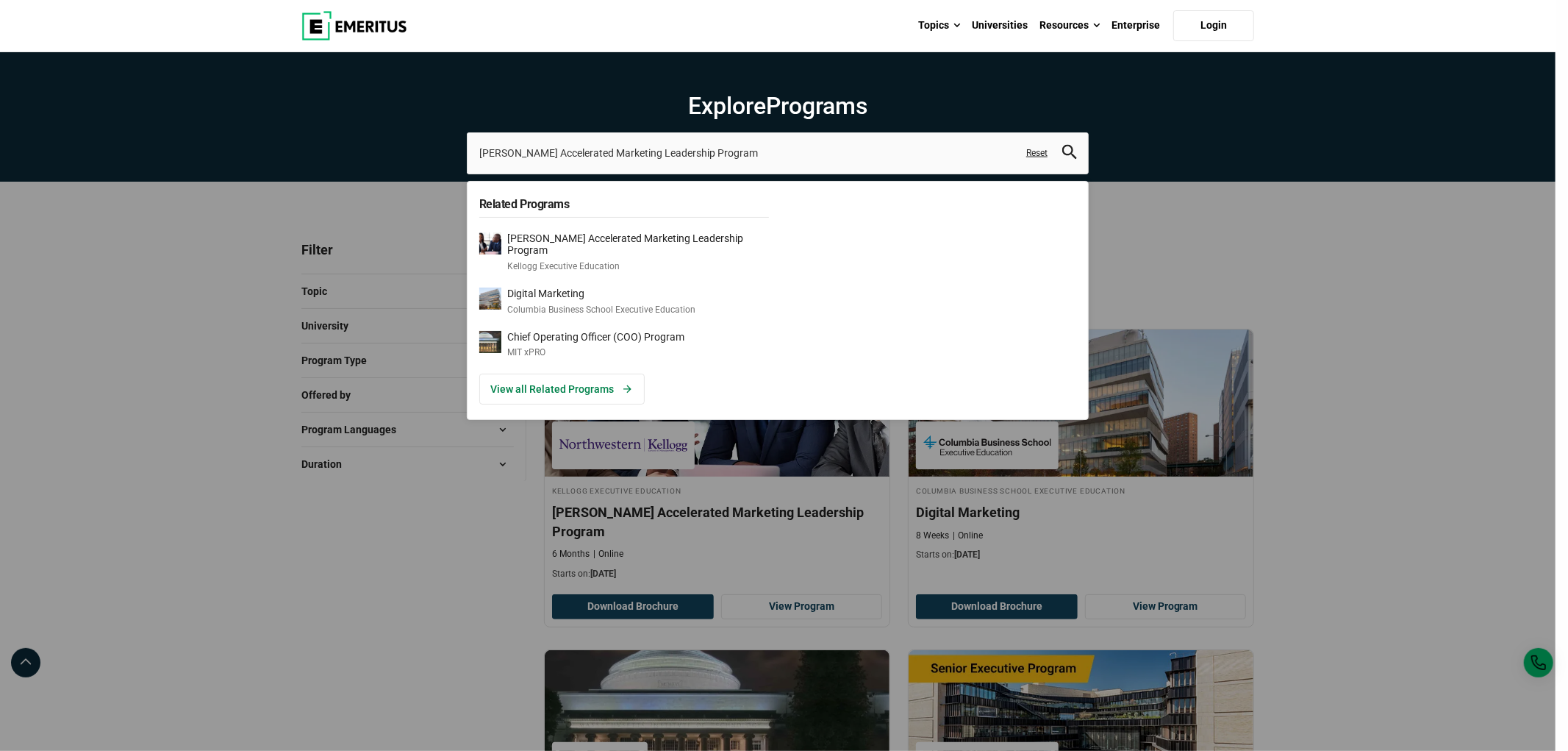click on "Reset" at bounding box center [1037, 153] 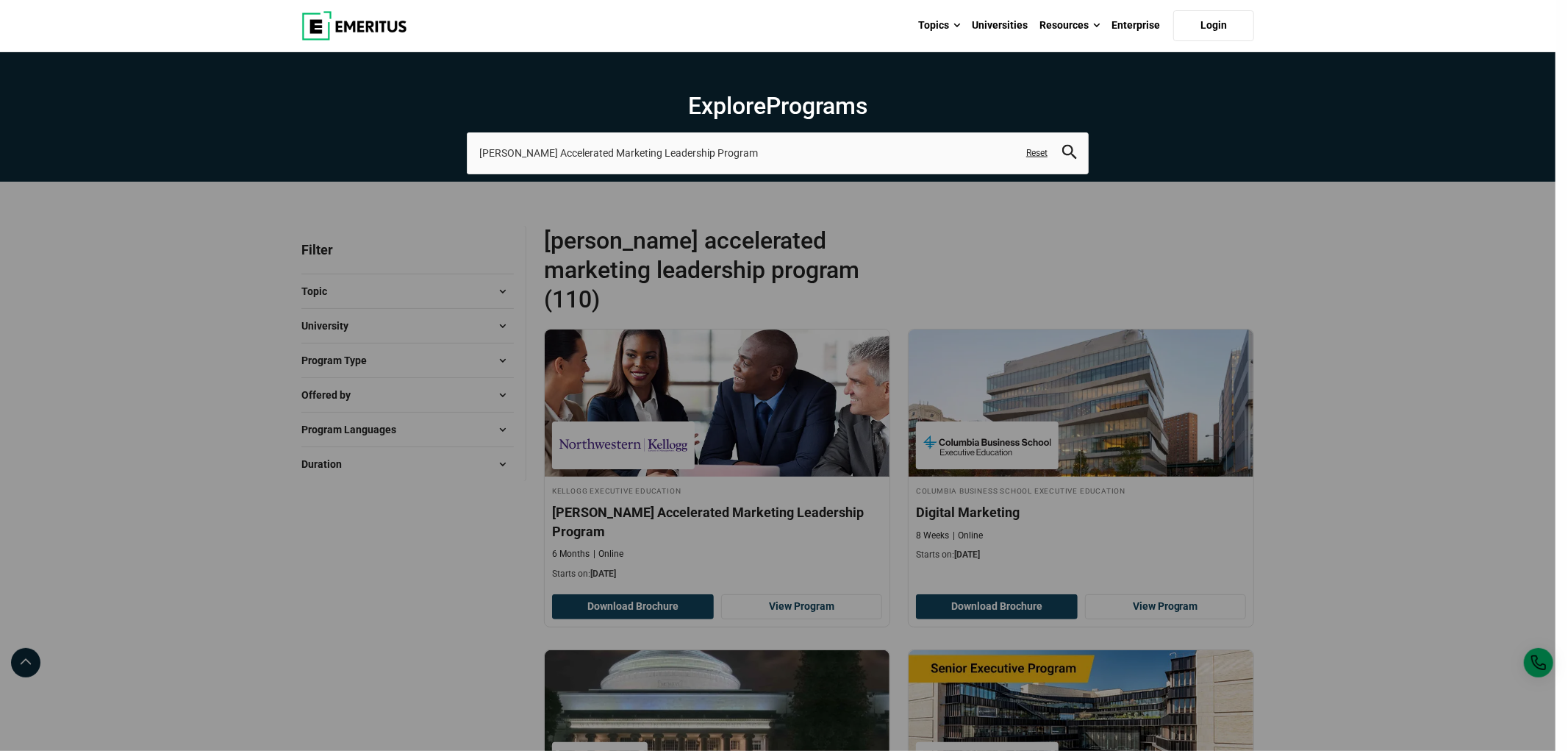 click 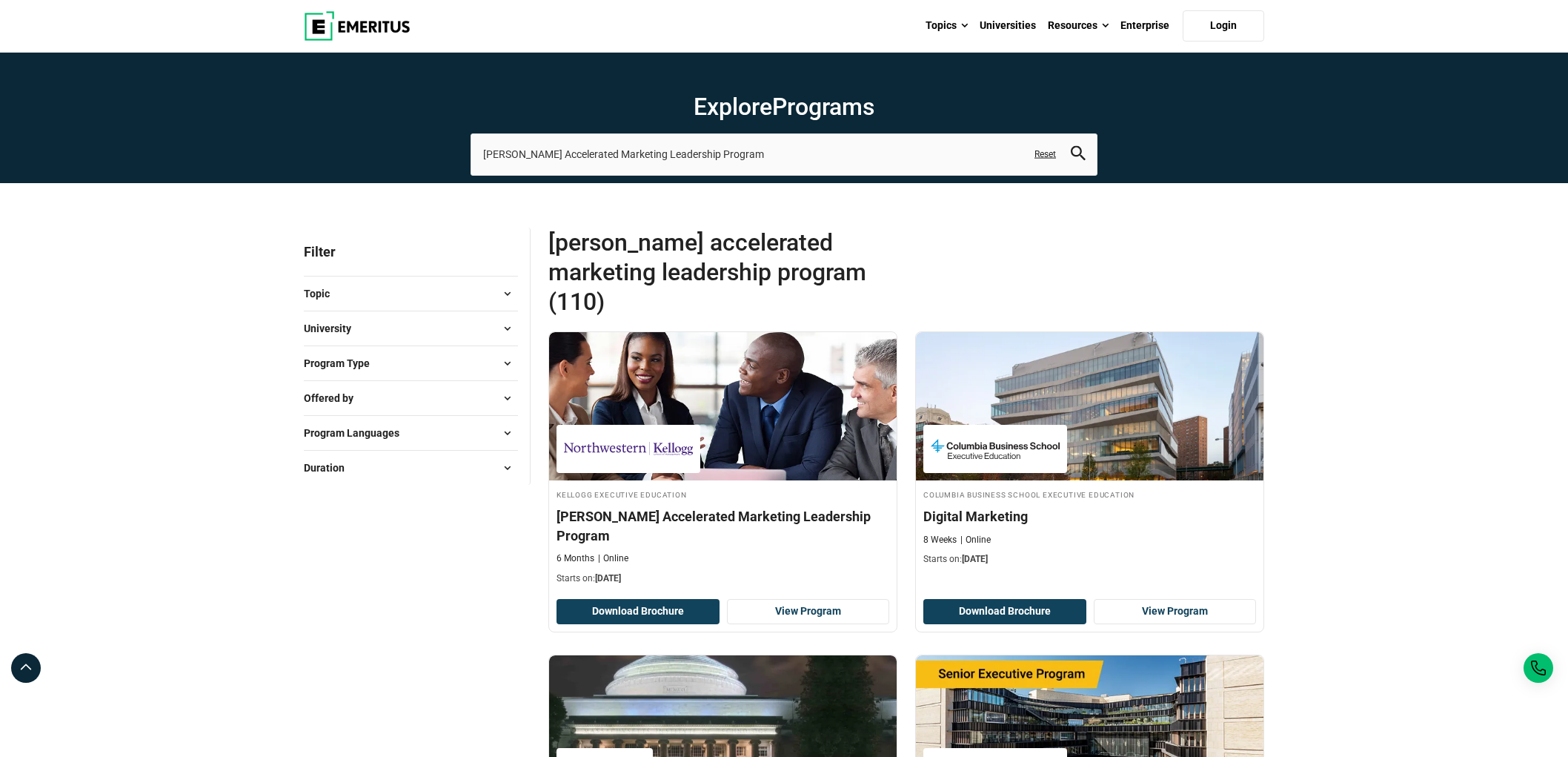 scroll, scrollTop: 0, scrollLeft: 0, axis: both 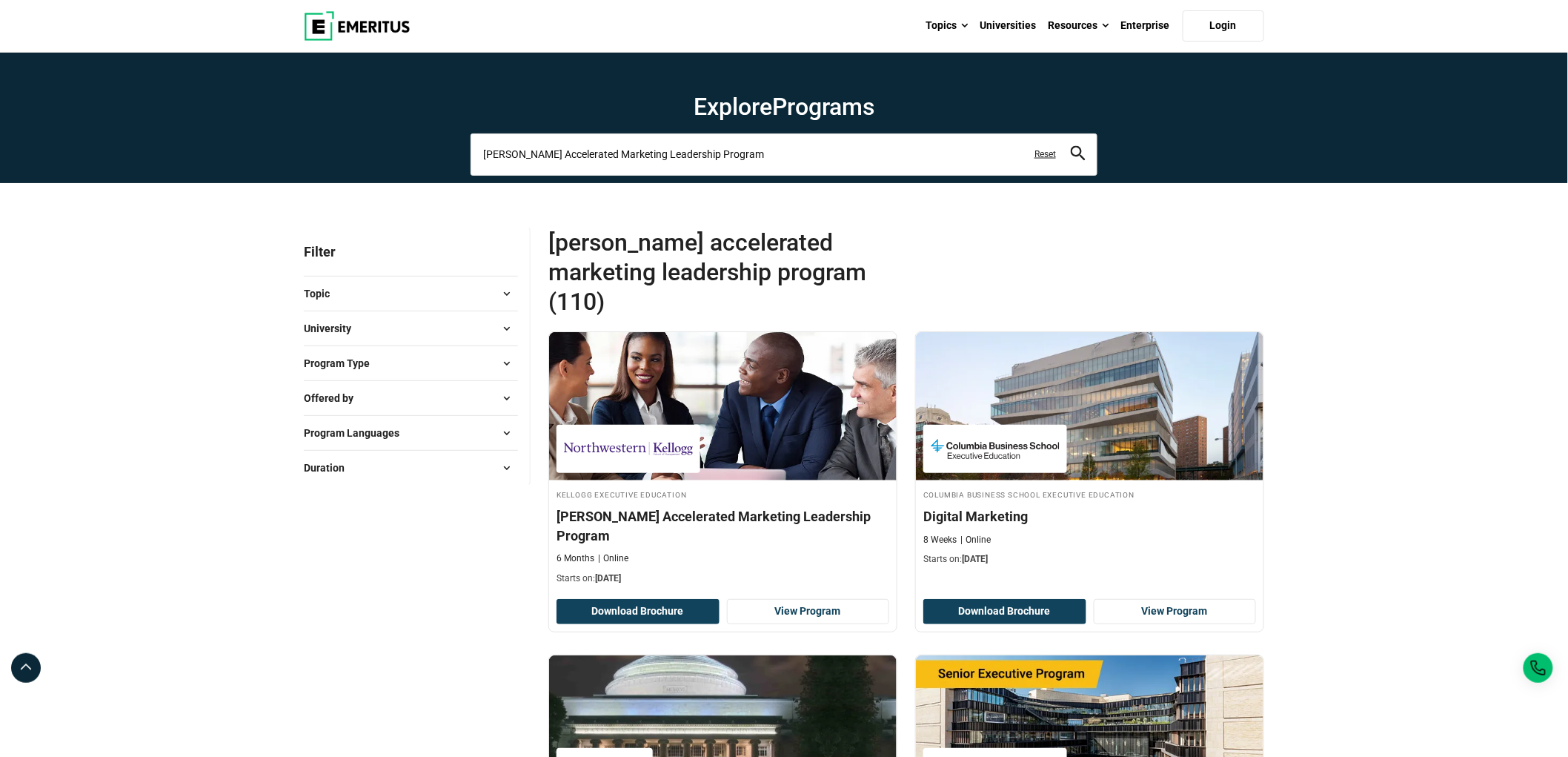 click on "[PERSON_NAME] Accelerated Marketing Leadership Program" at bounding box center (784, 154) 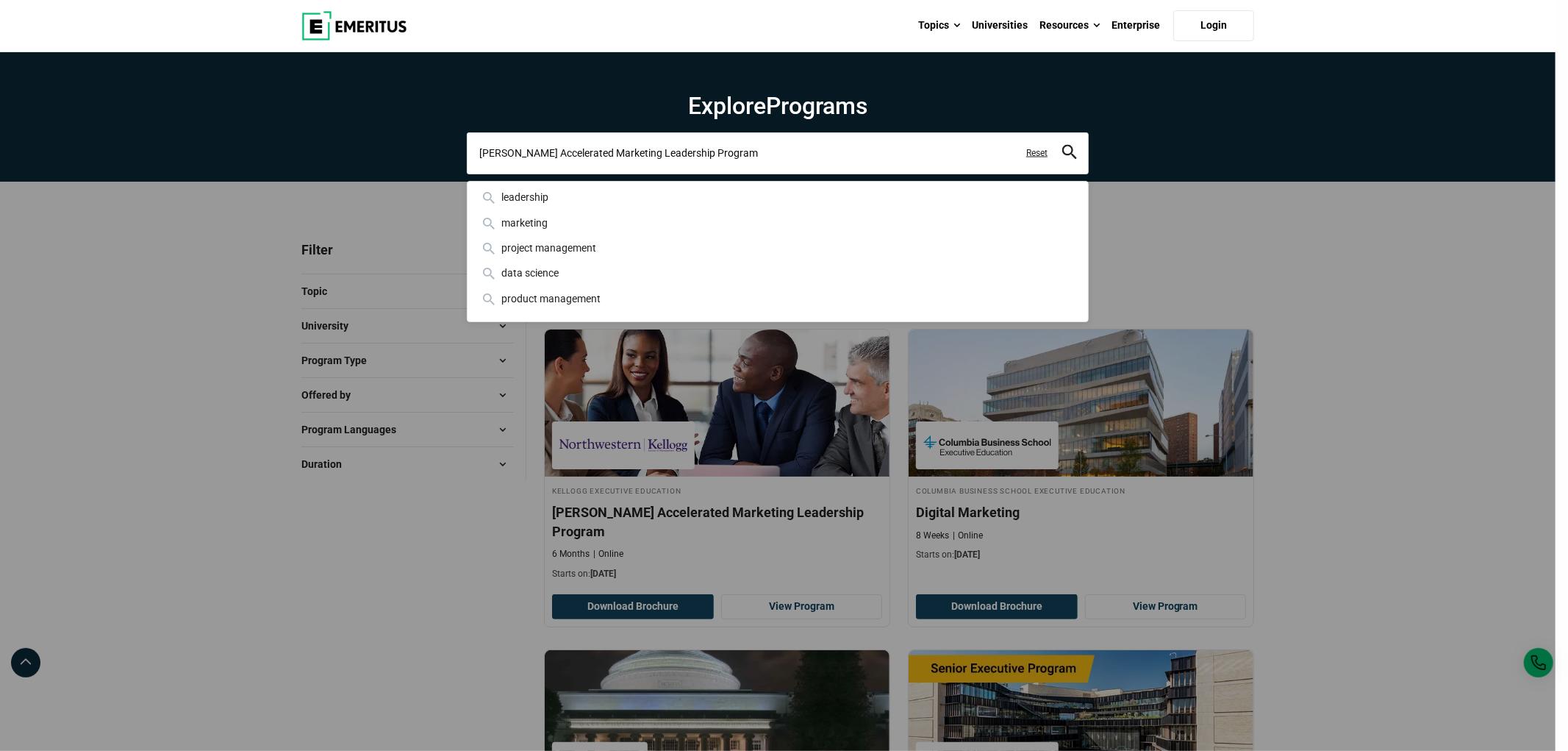 click on "[PERSON_NAME] Accelerated Marketing Leadership Program" at bounding box center [778, 153] 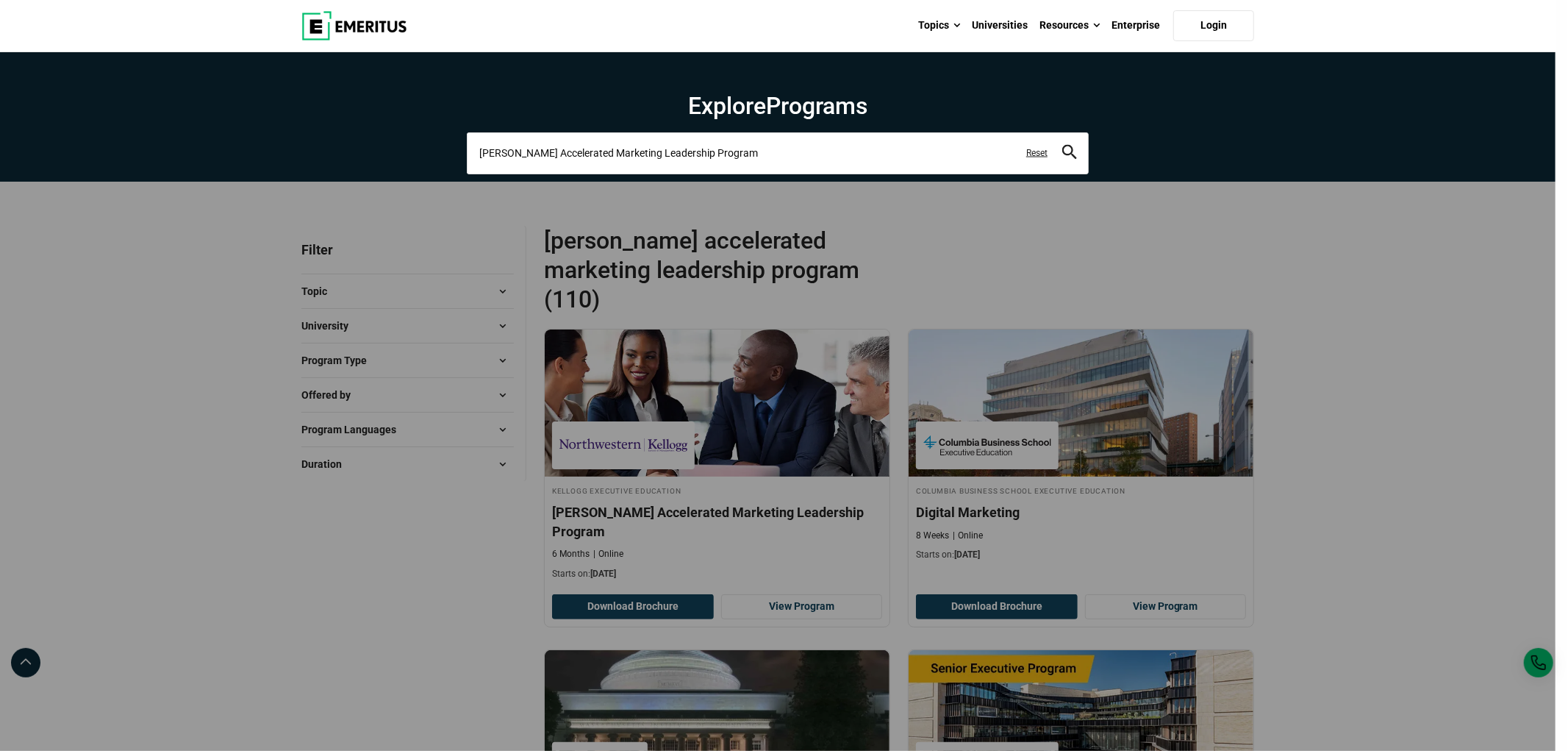 click at bounding box center (1070, 153) 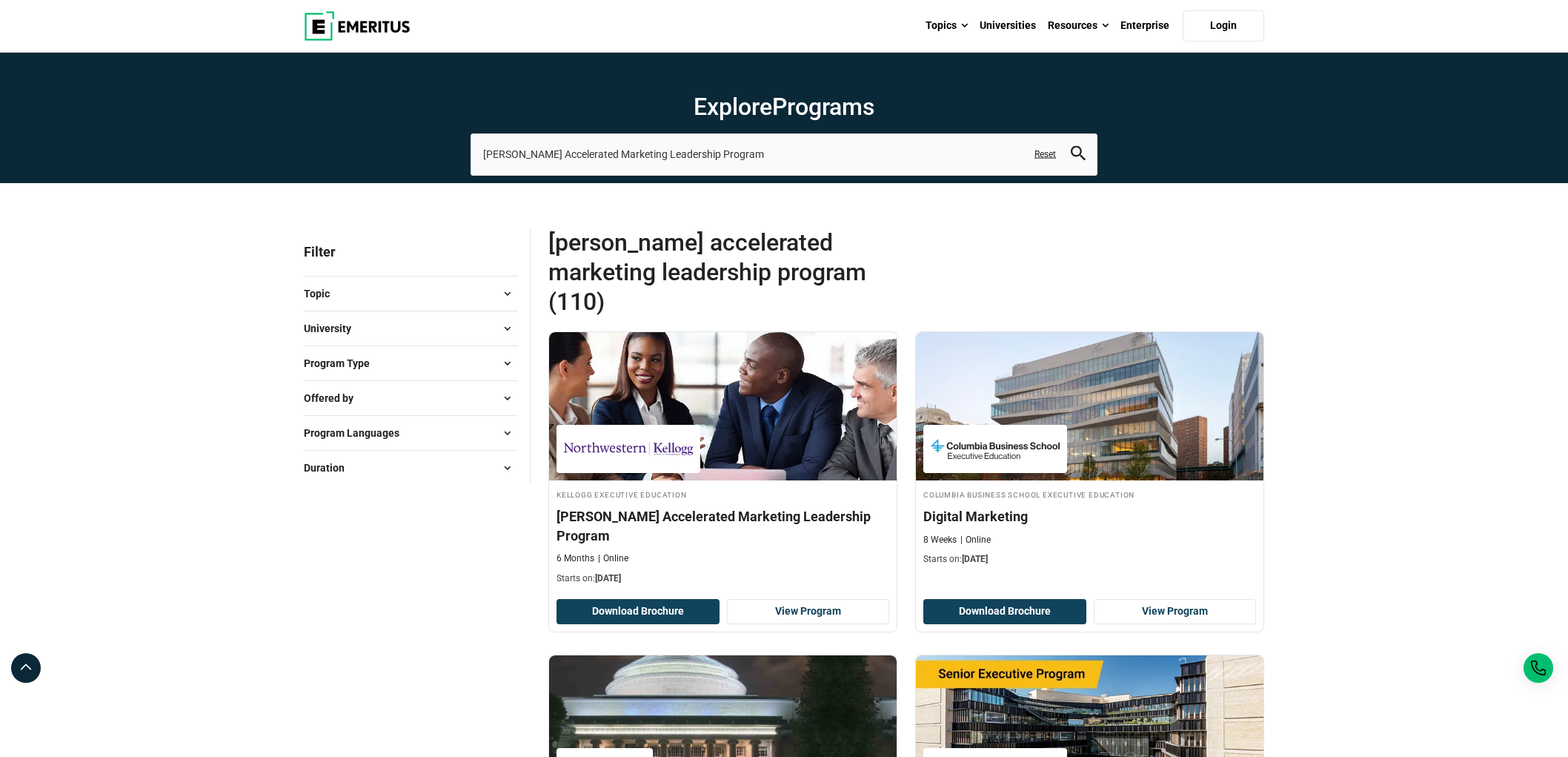 scroll, scrollTop: 0, scrollLeft: 0, axis: both 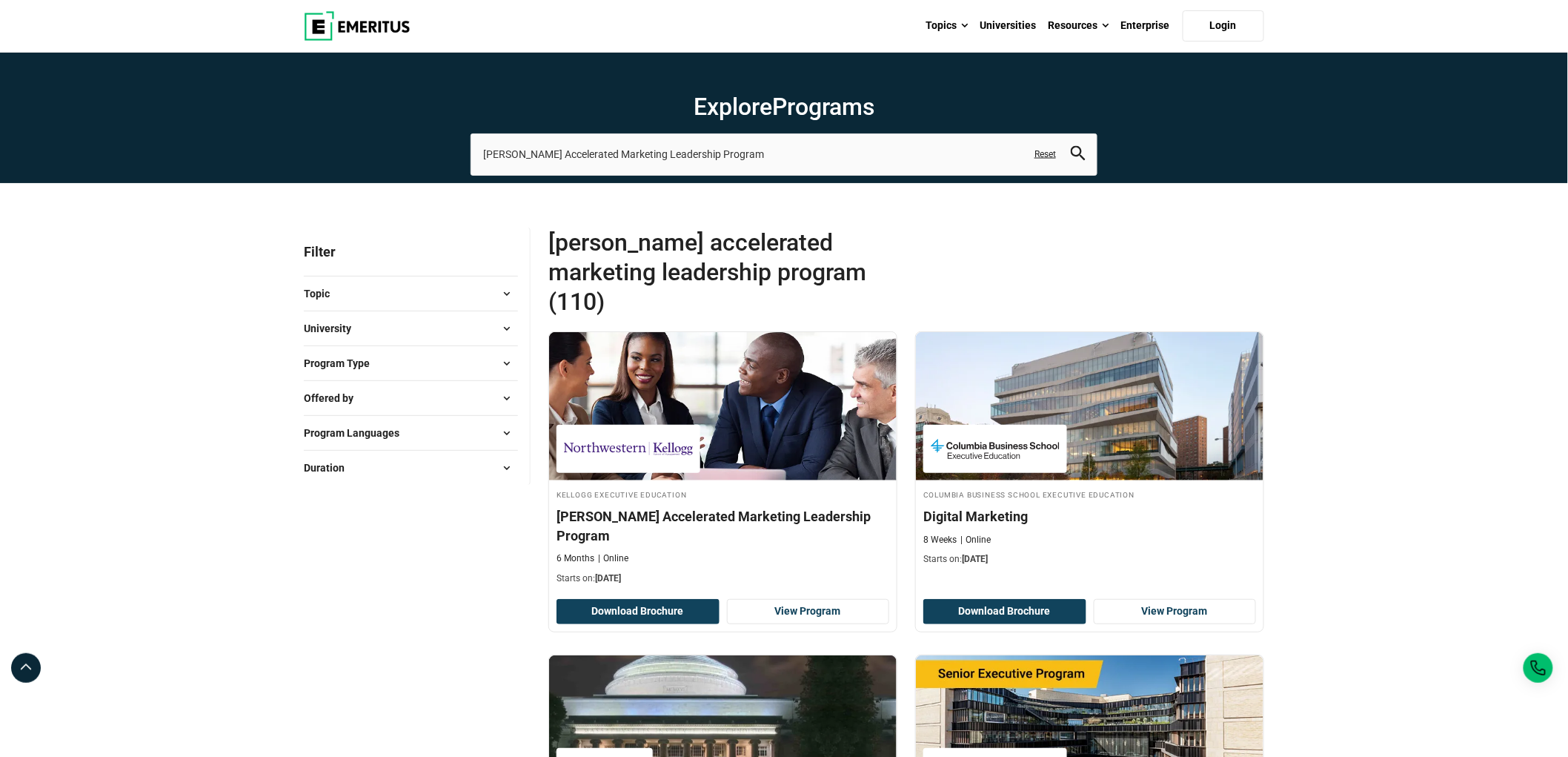 click on "University" at bounding box center (411, 328) 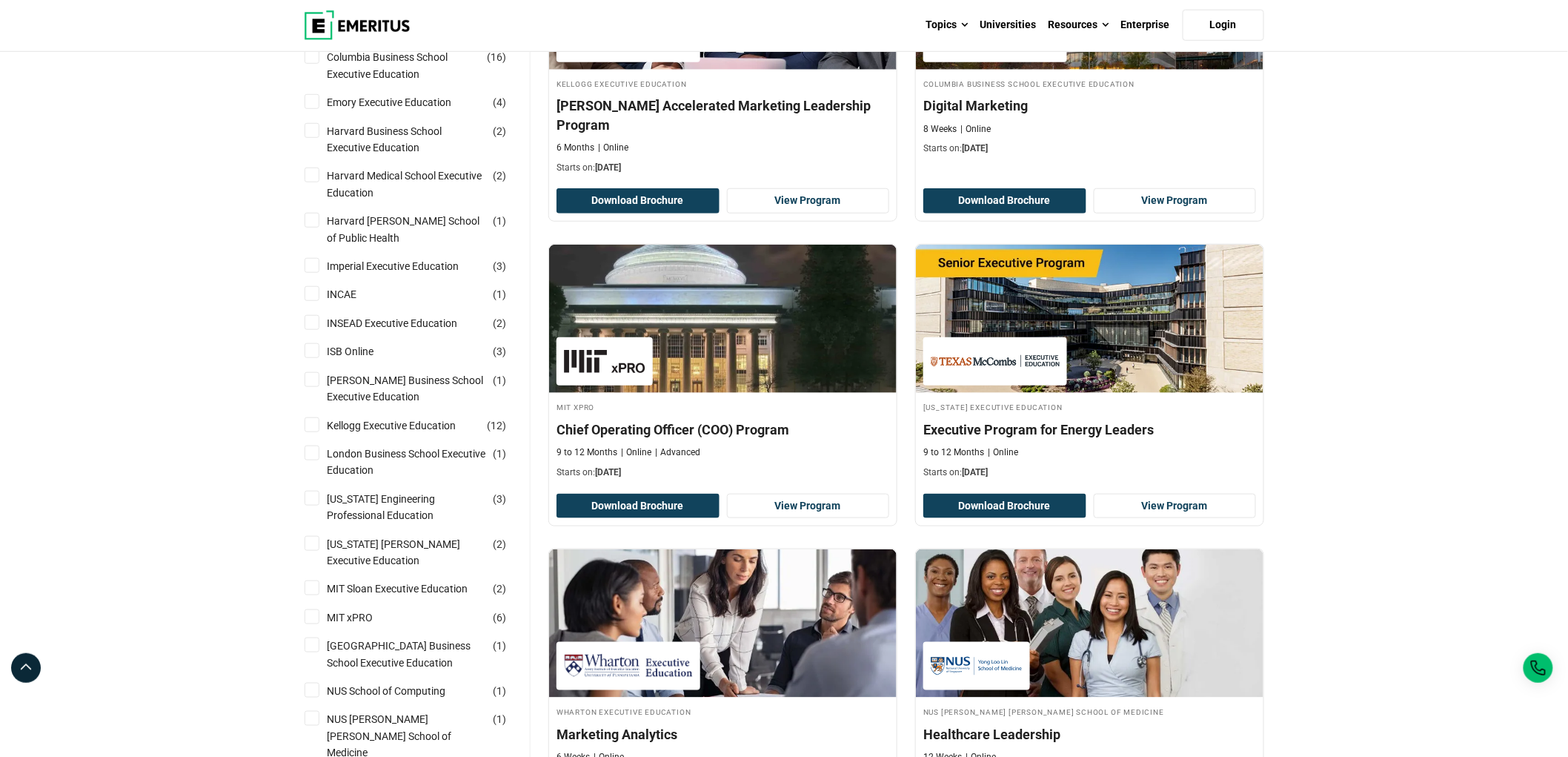 scroll, scrollTop: 411, scrollLeft: 0, axis: vertical 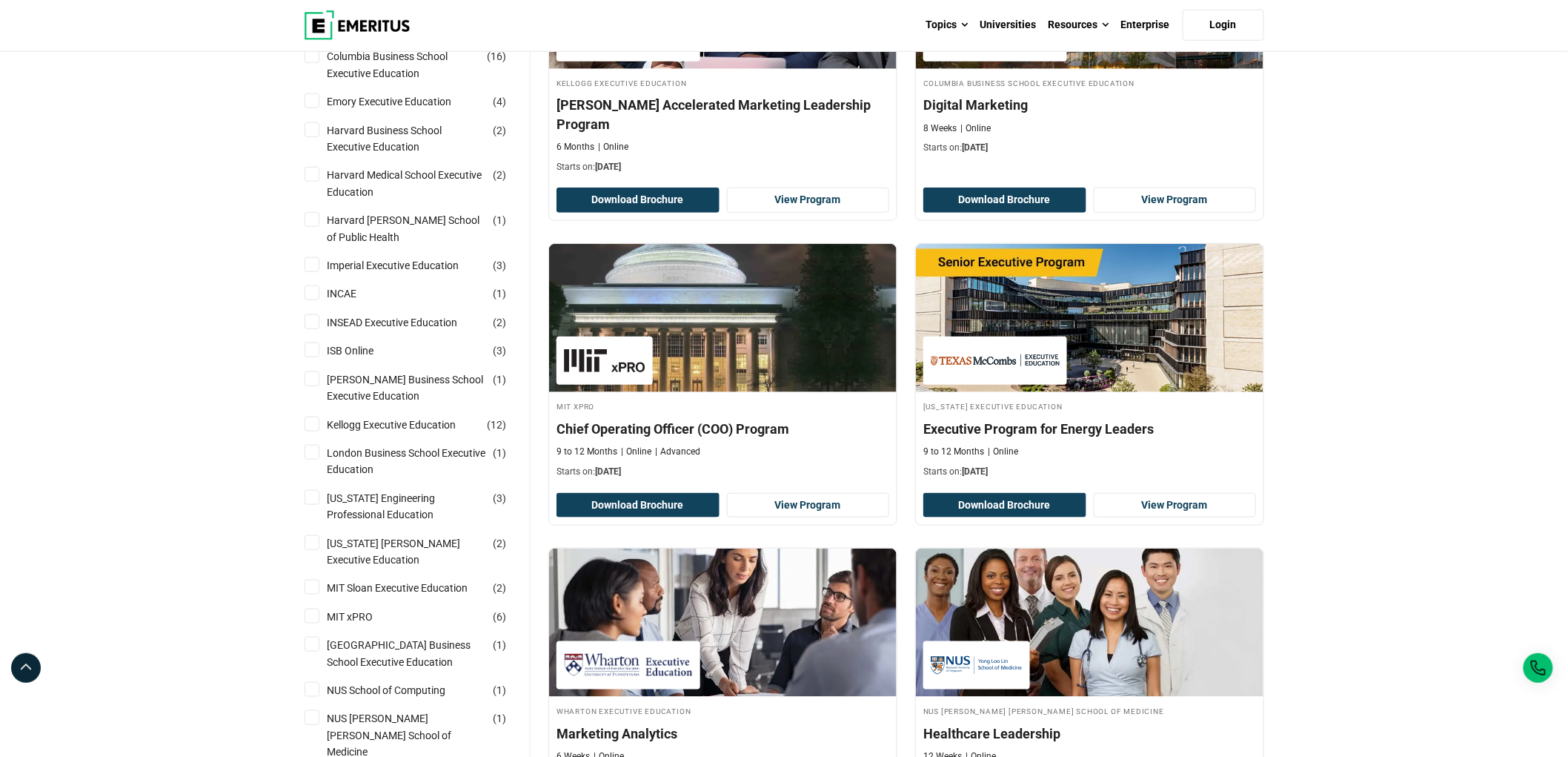 type 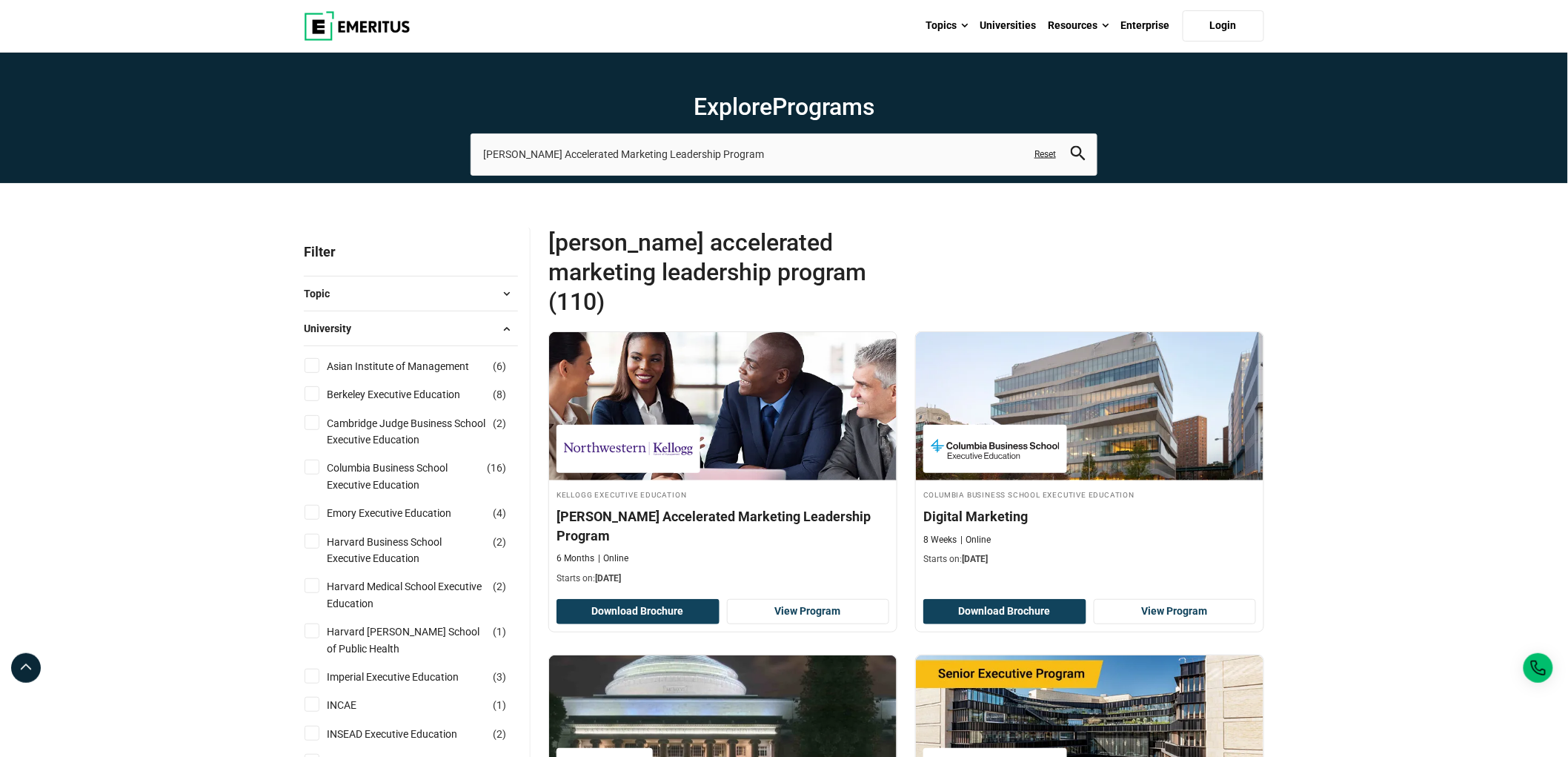 scroll, scrollTop: 457, scrollLeft: 0, axis: vertical 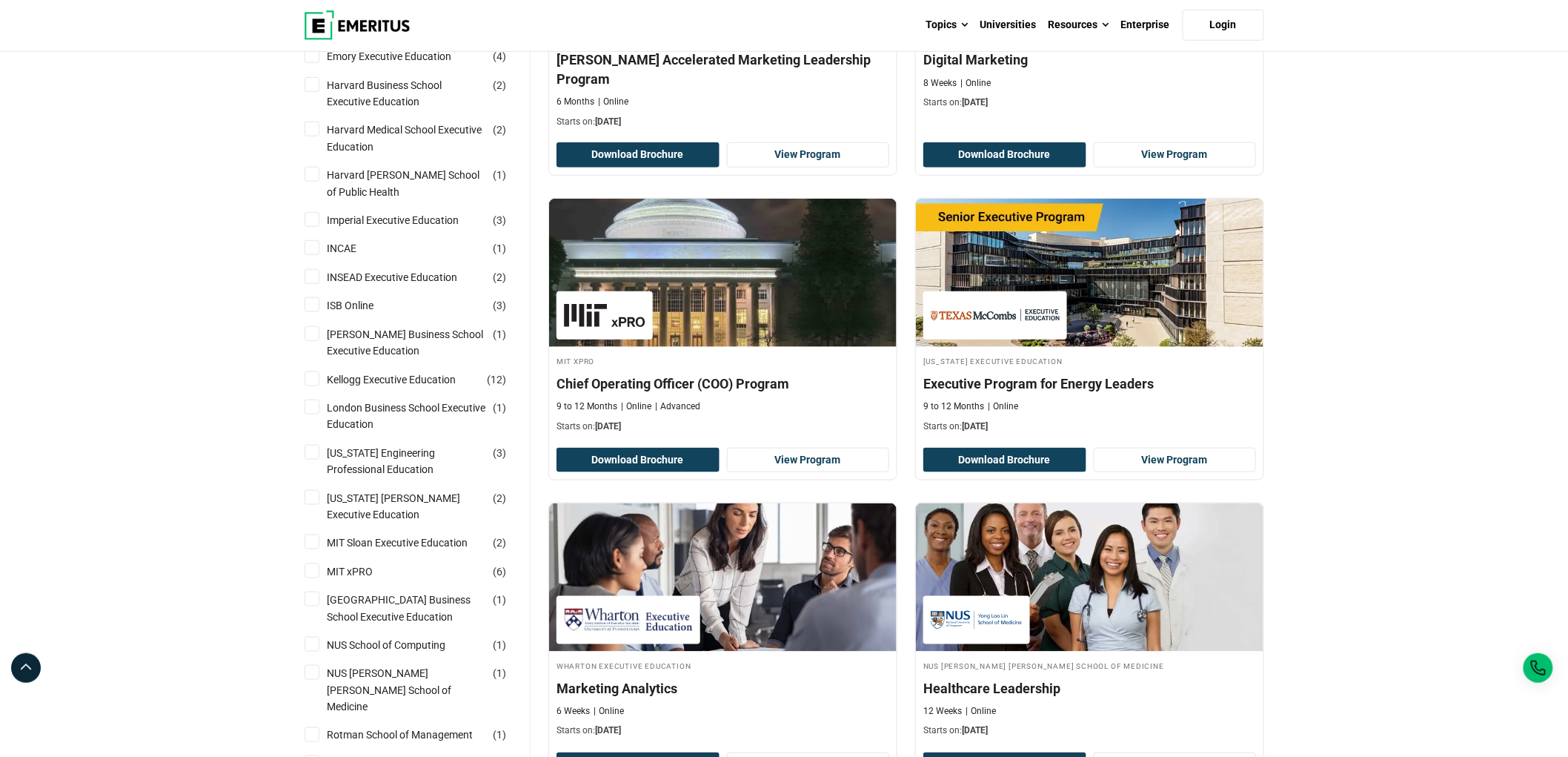 click on "Kellogg Executive Education   ( 12 )" at bounding box center [312, 379] 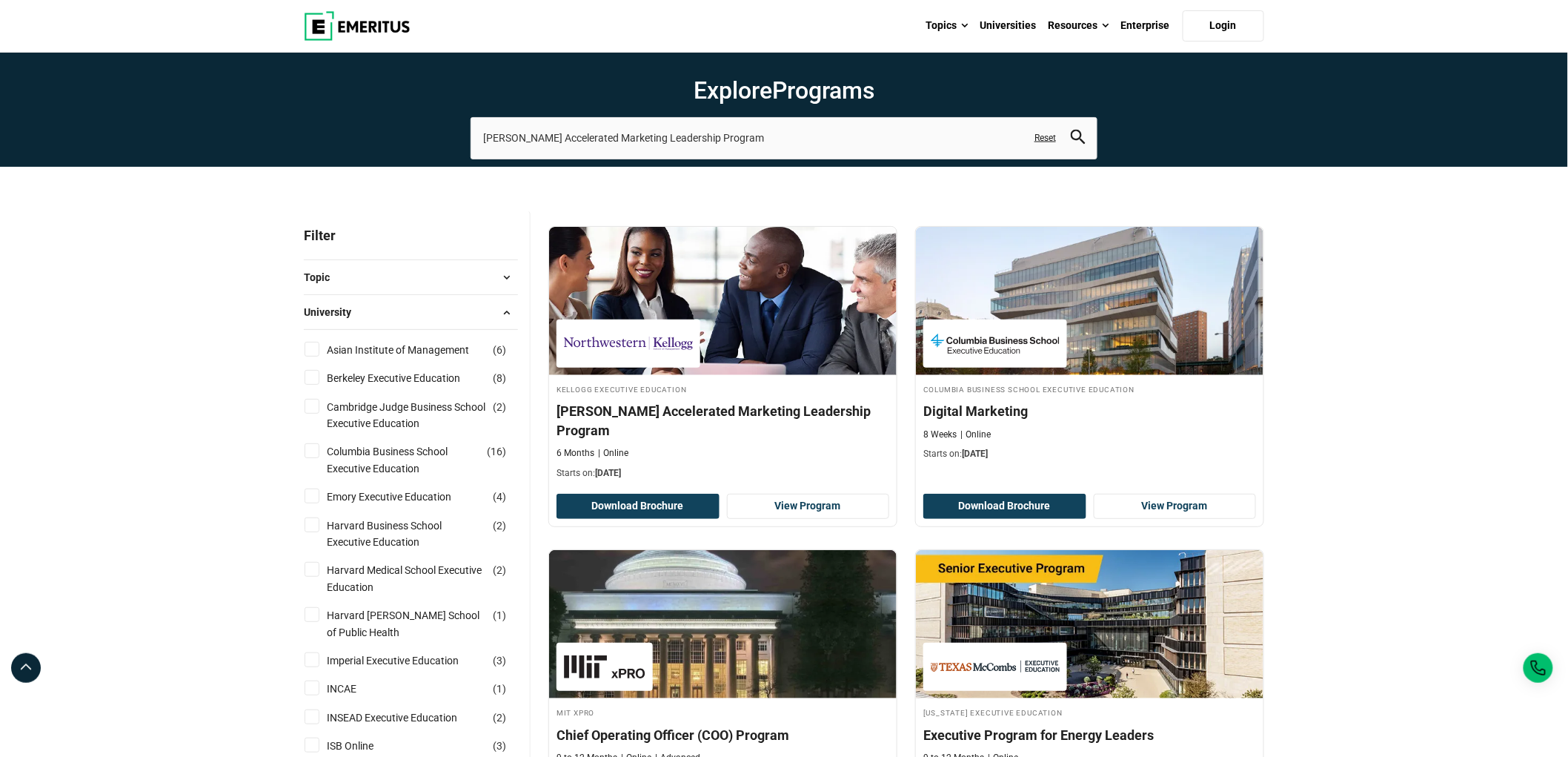 scroll, scrollTop: 0, scrollLeft: 0, axis: both 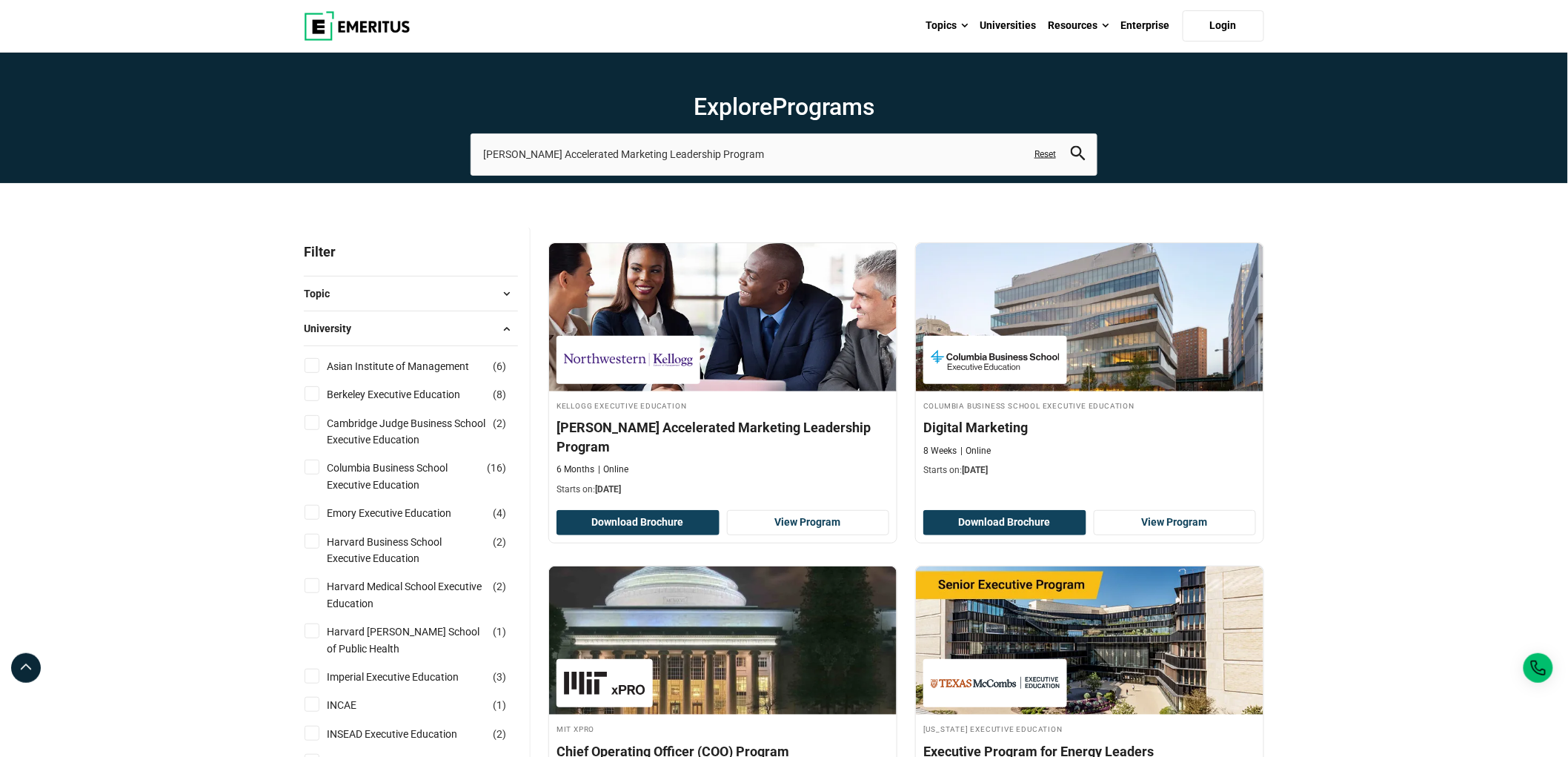 click at bounding box center (507, 328) 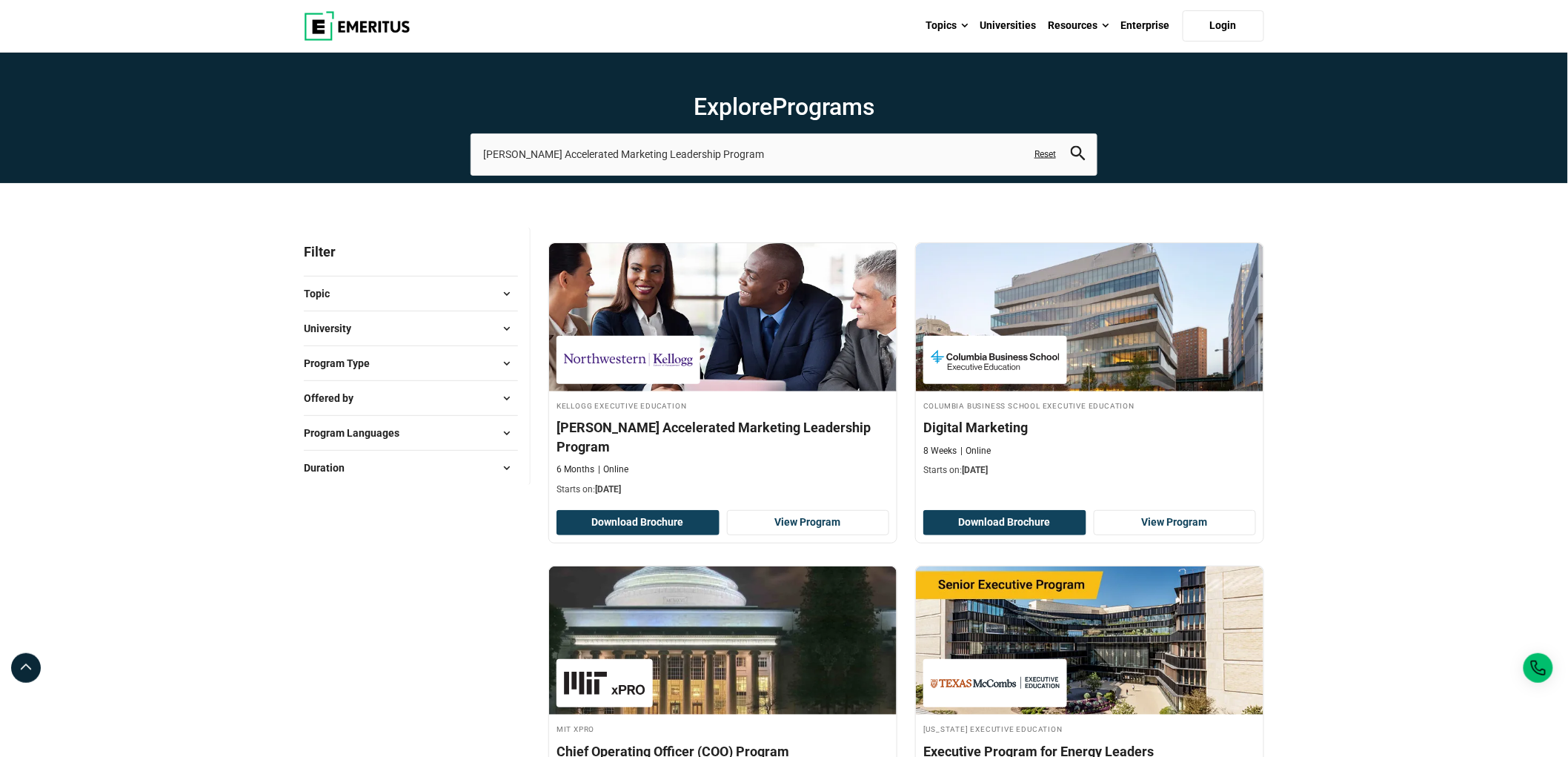 click at bounding box center [507, 294] 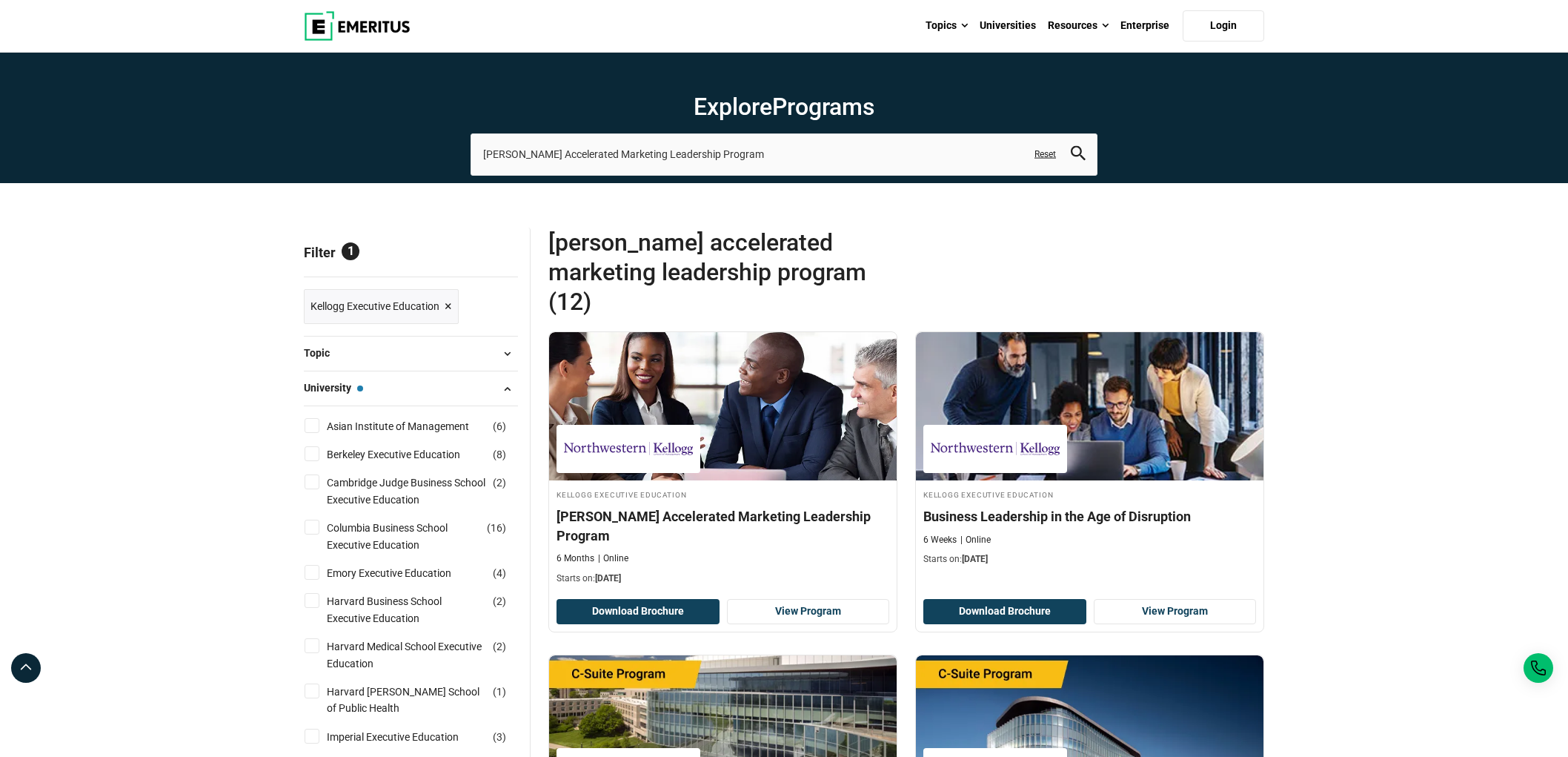 scroll, scrollTop: 0, scrollLeft: 0, axis: both 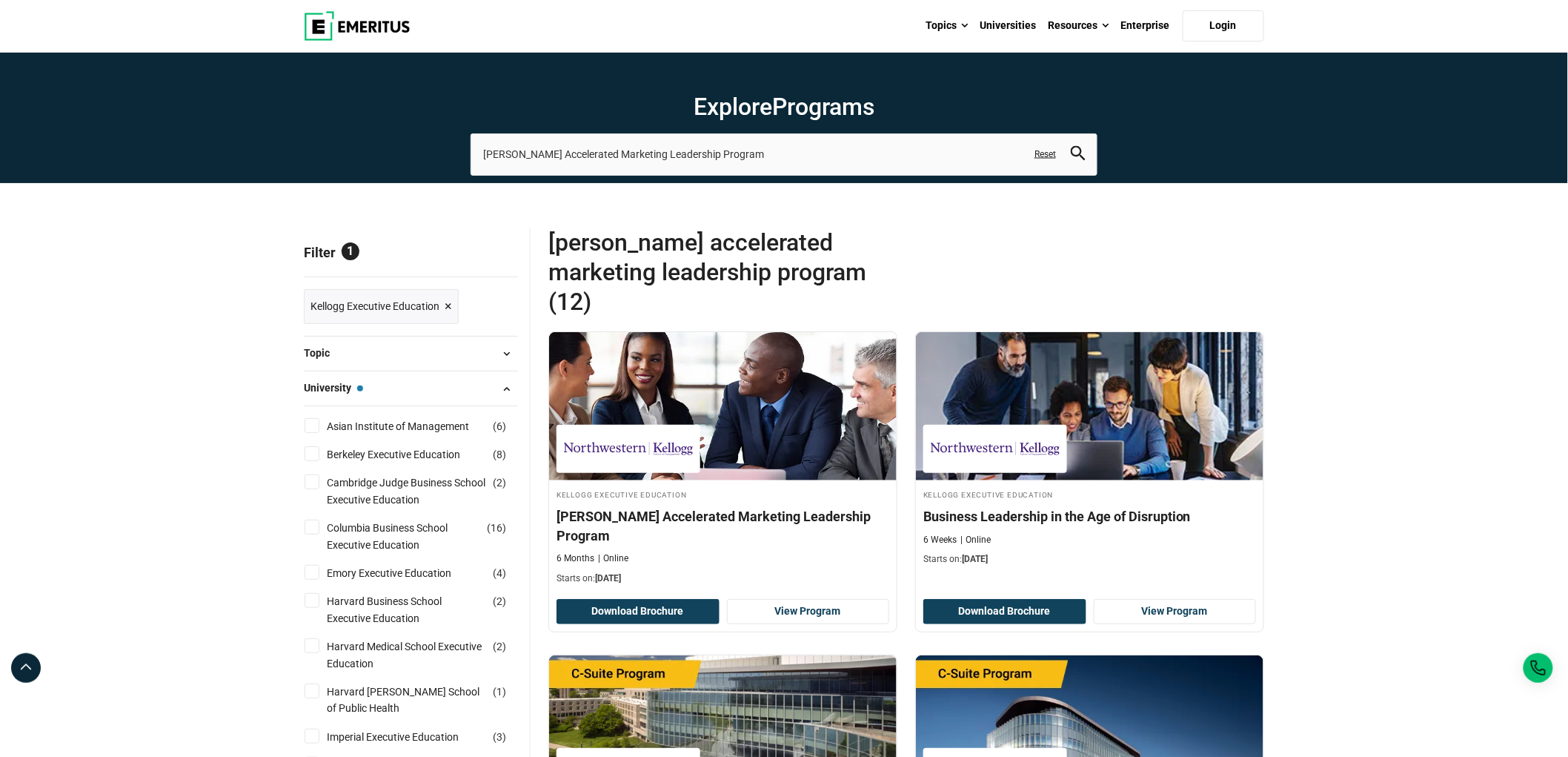 click at bounding box center (507, 389) 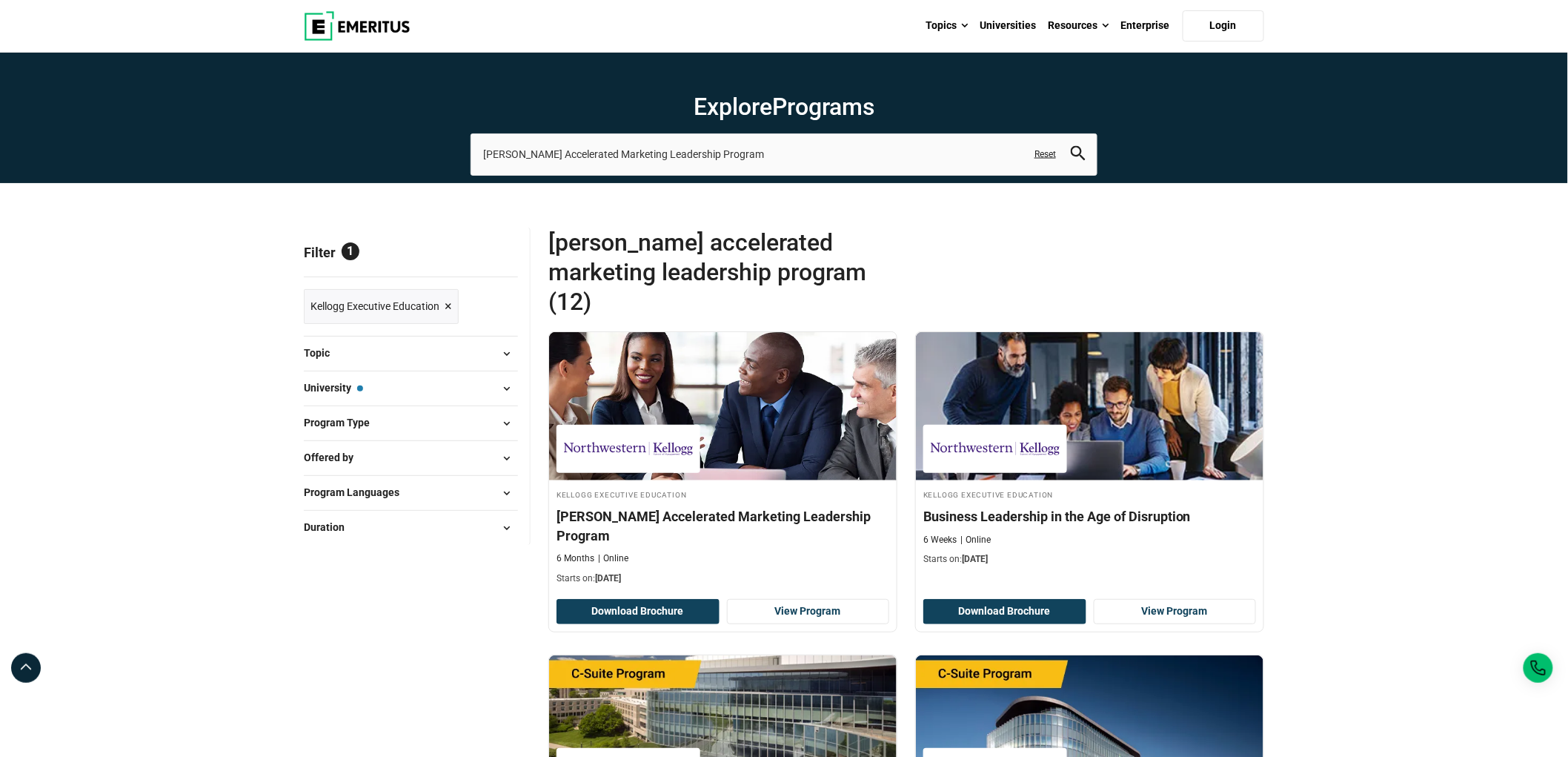 click at bounding box center [507, 354] 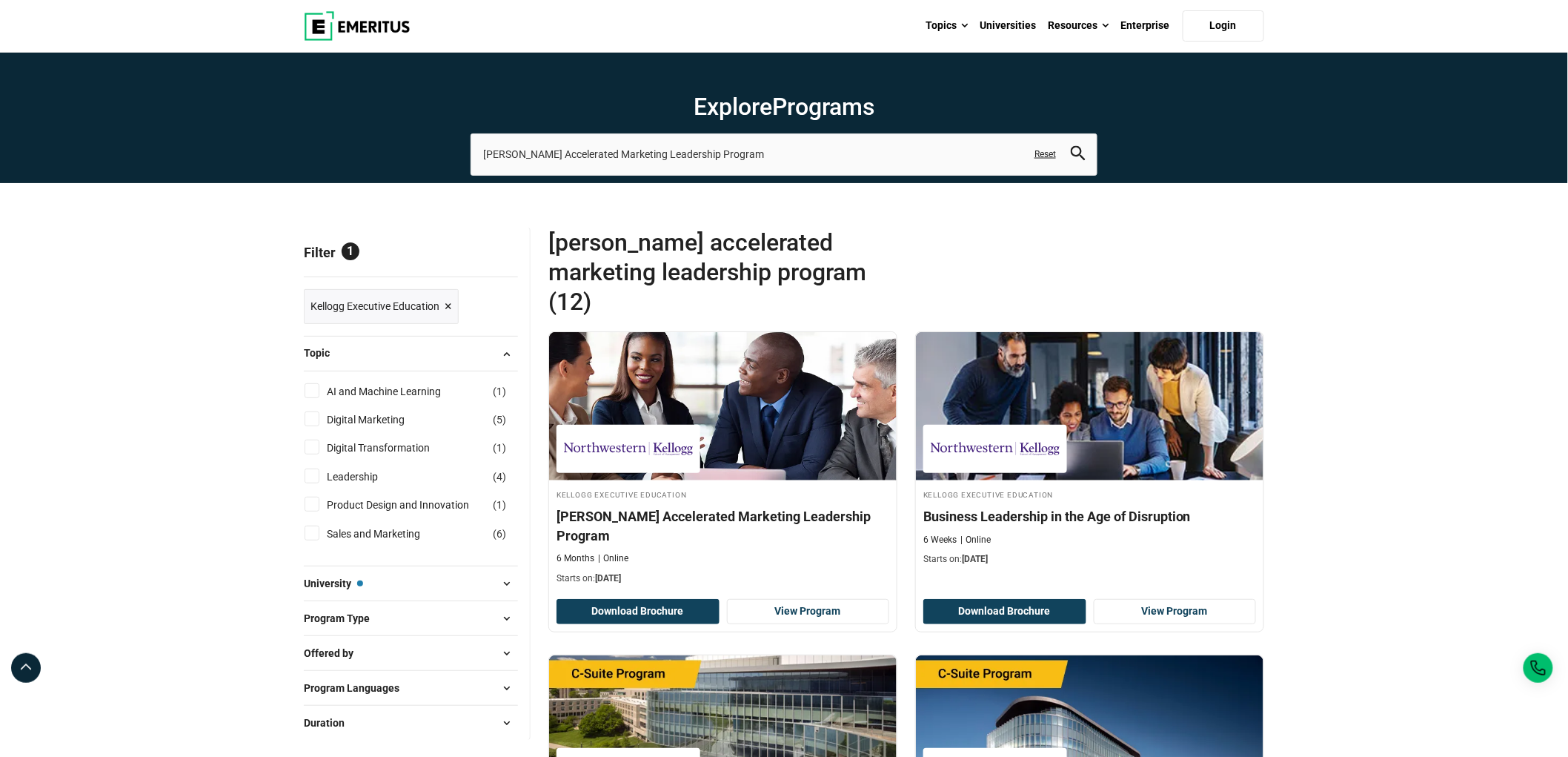 click on "Sales and Marketing   ( 6 )" at bounding box center (312, 533) 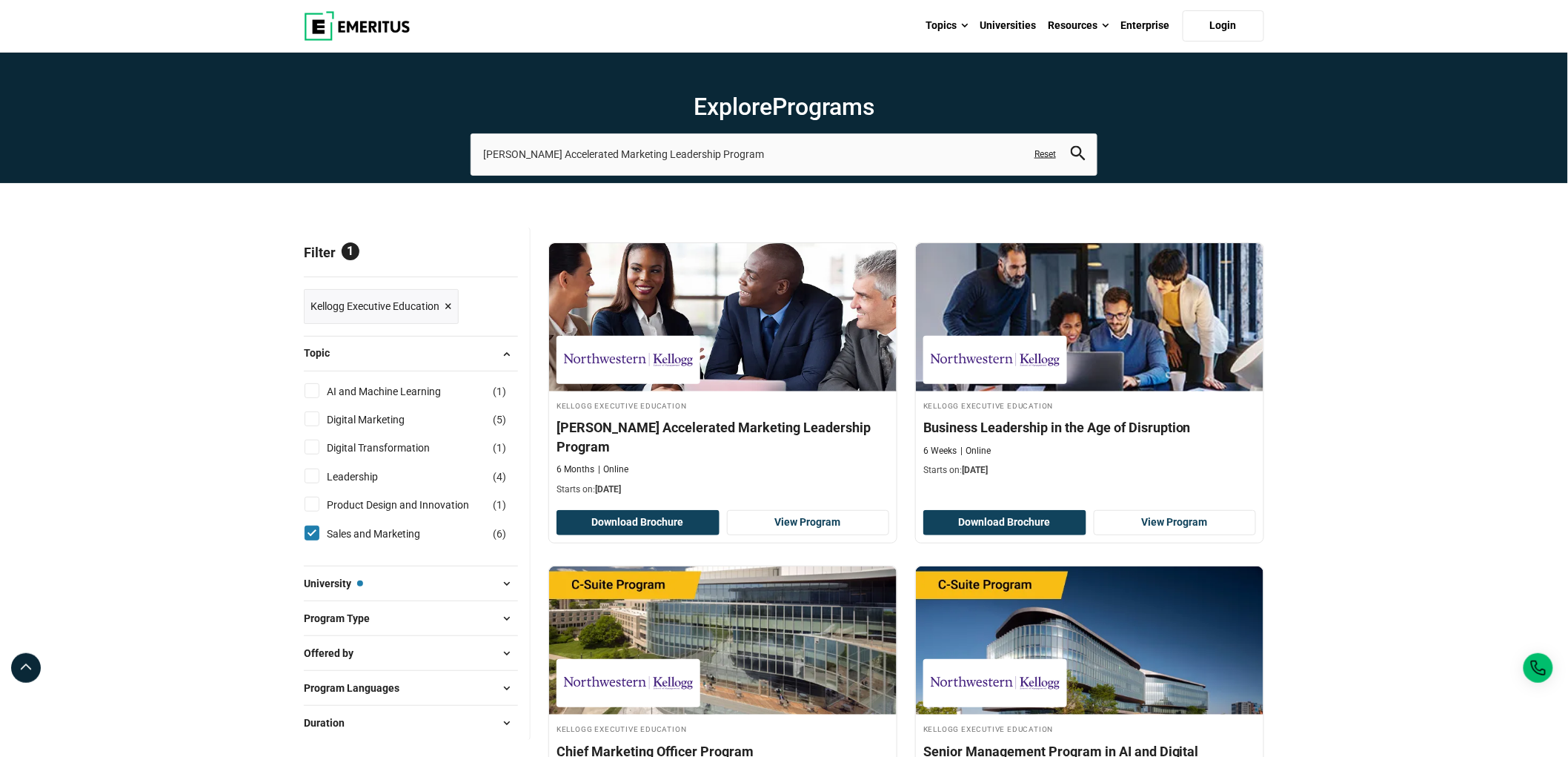 click at bounding box center (507, 354) 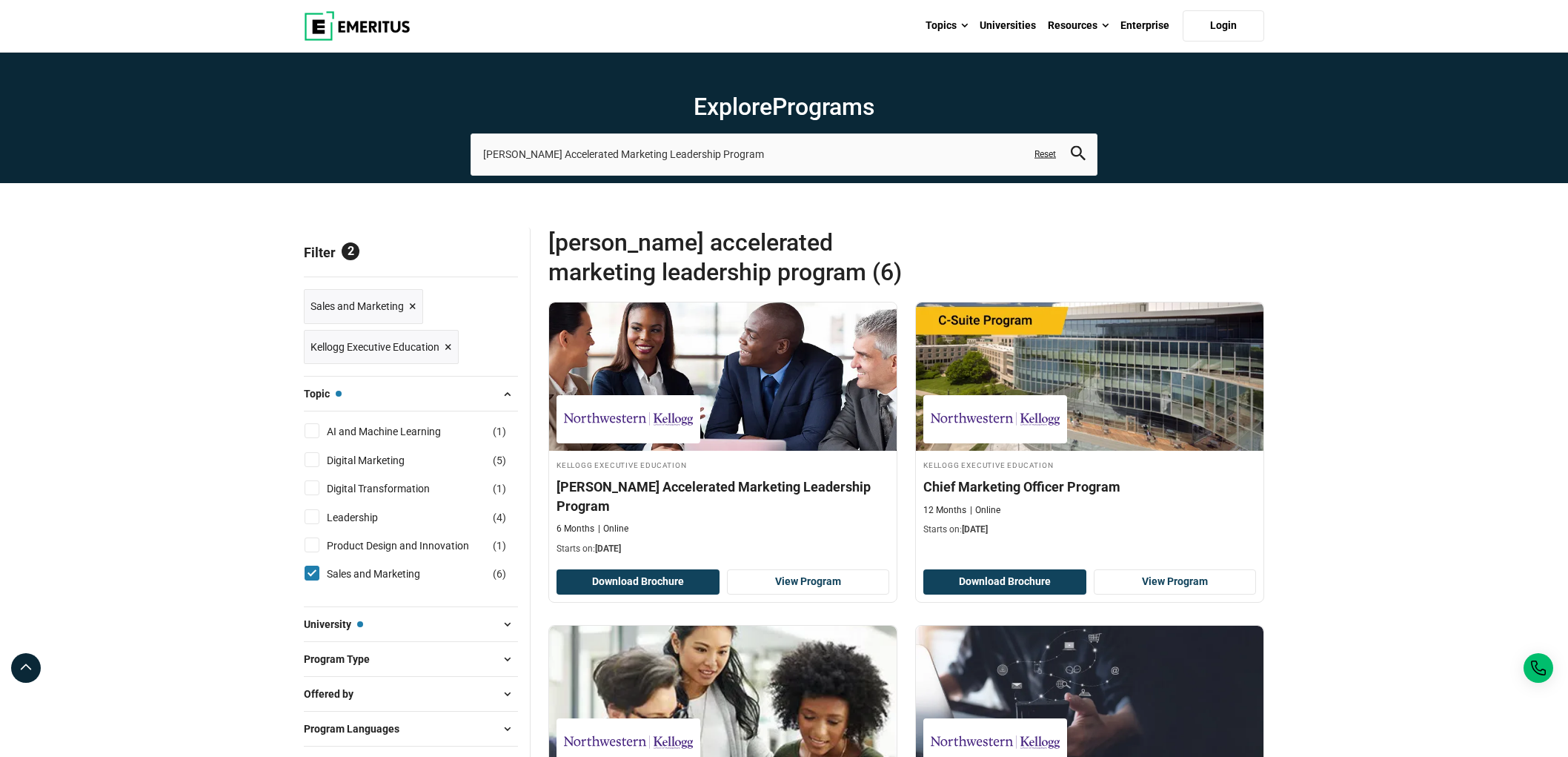 scroll, scrollTop: 0, scrollLeft: 0, axis: both 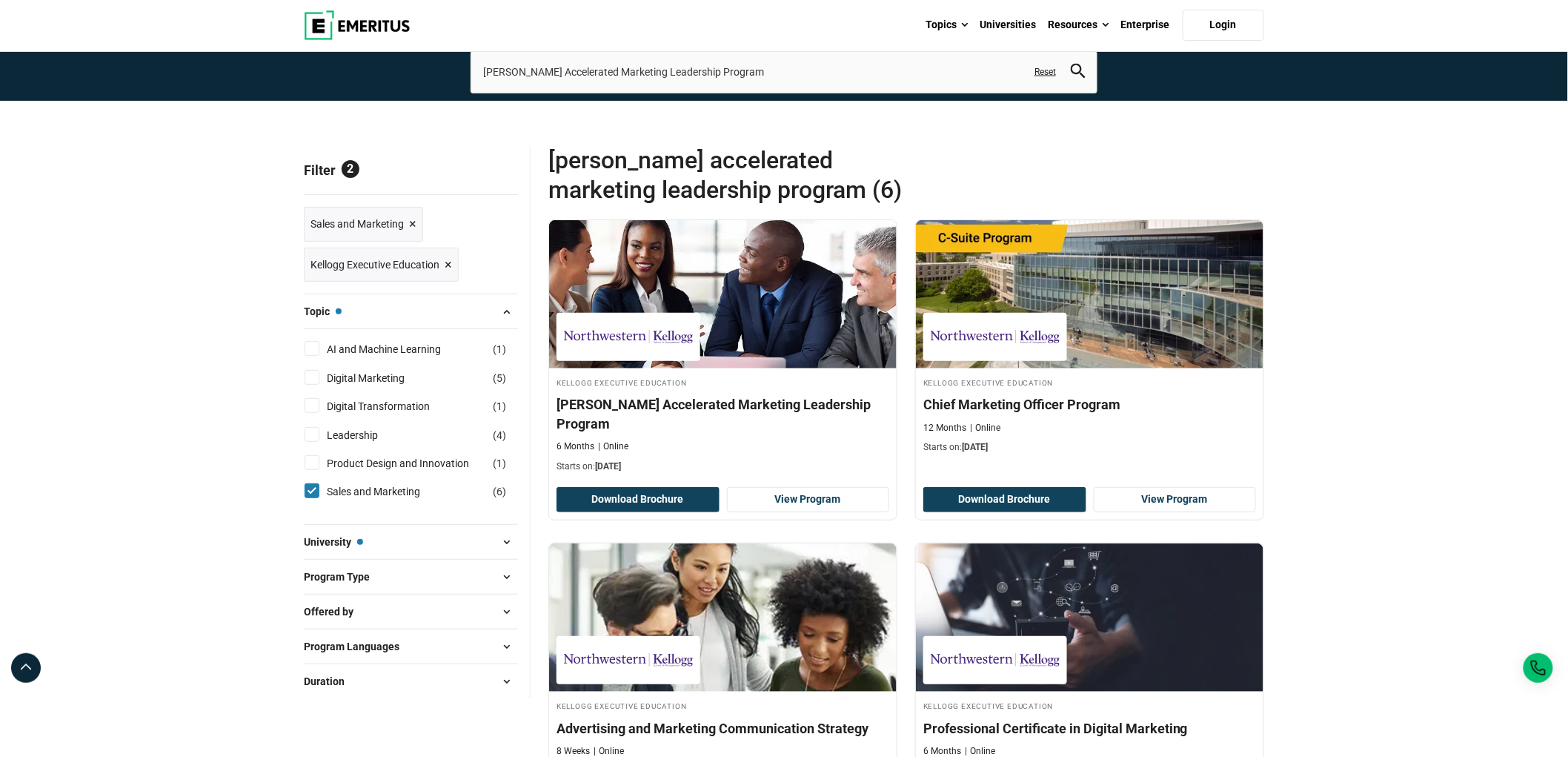 click at bounding box center [507, 311] 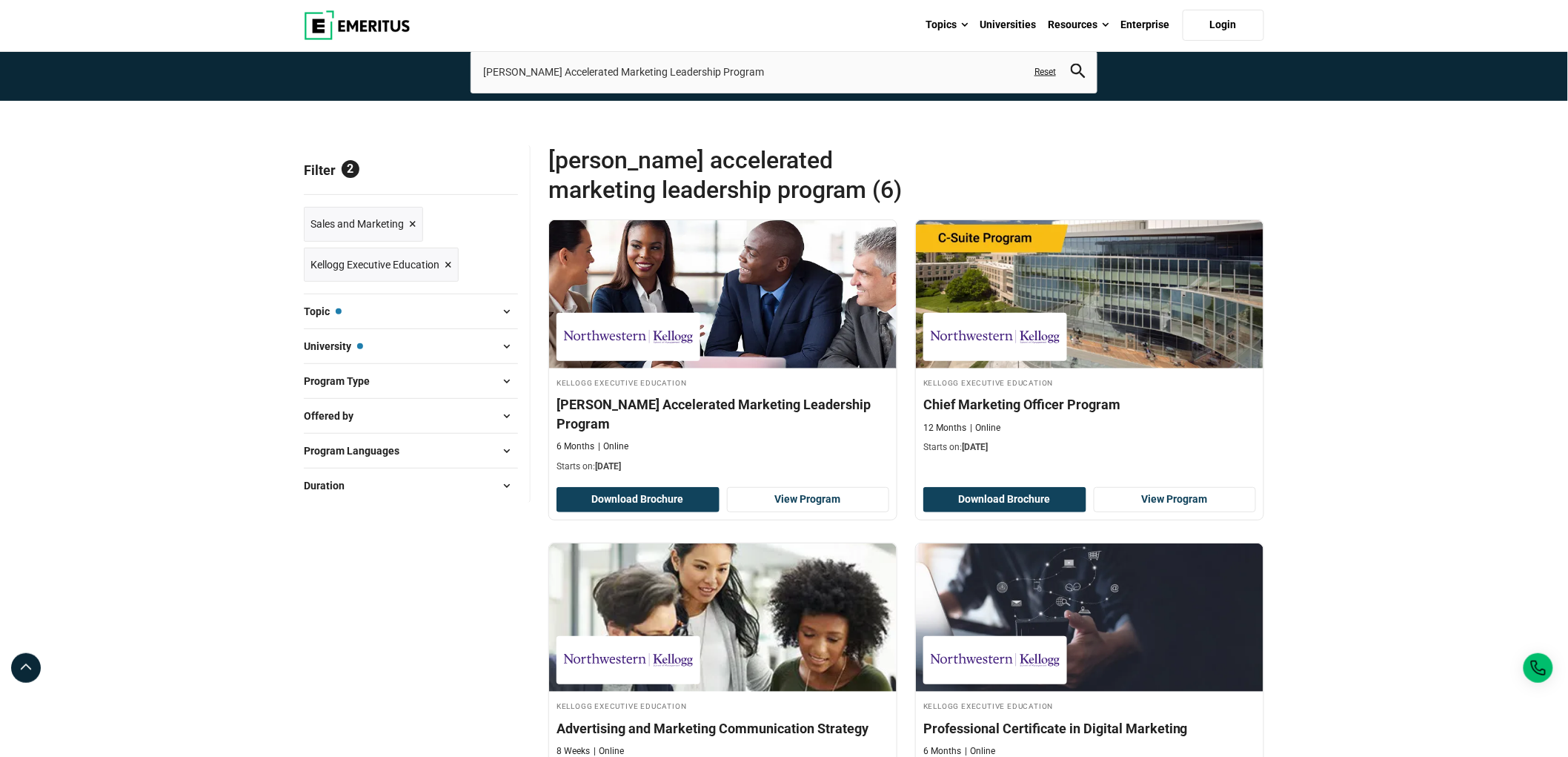 click on "Program Type" at bounding box center [411, 381] 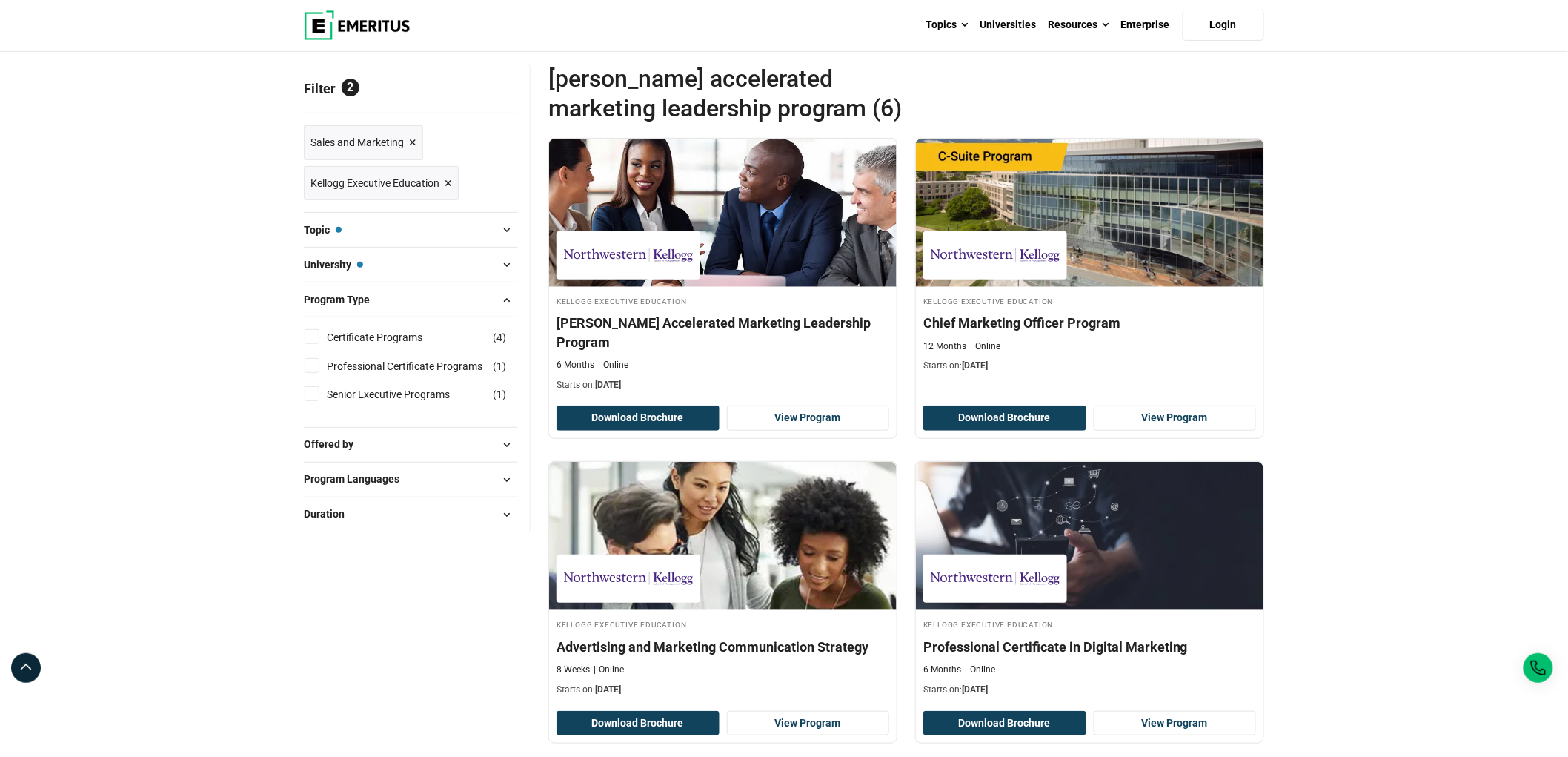 scroll, scrollTop: 165, scrollLeft: 0, axis: vertical 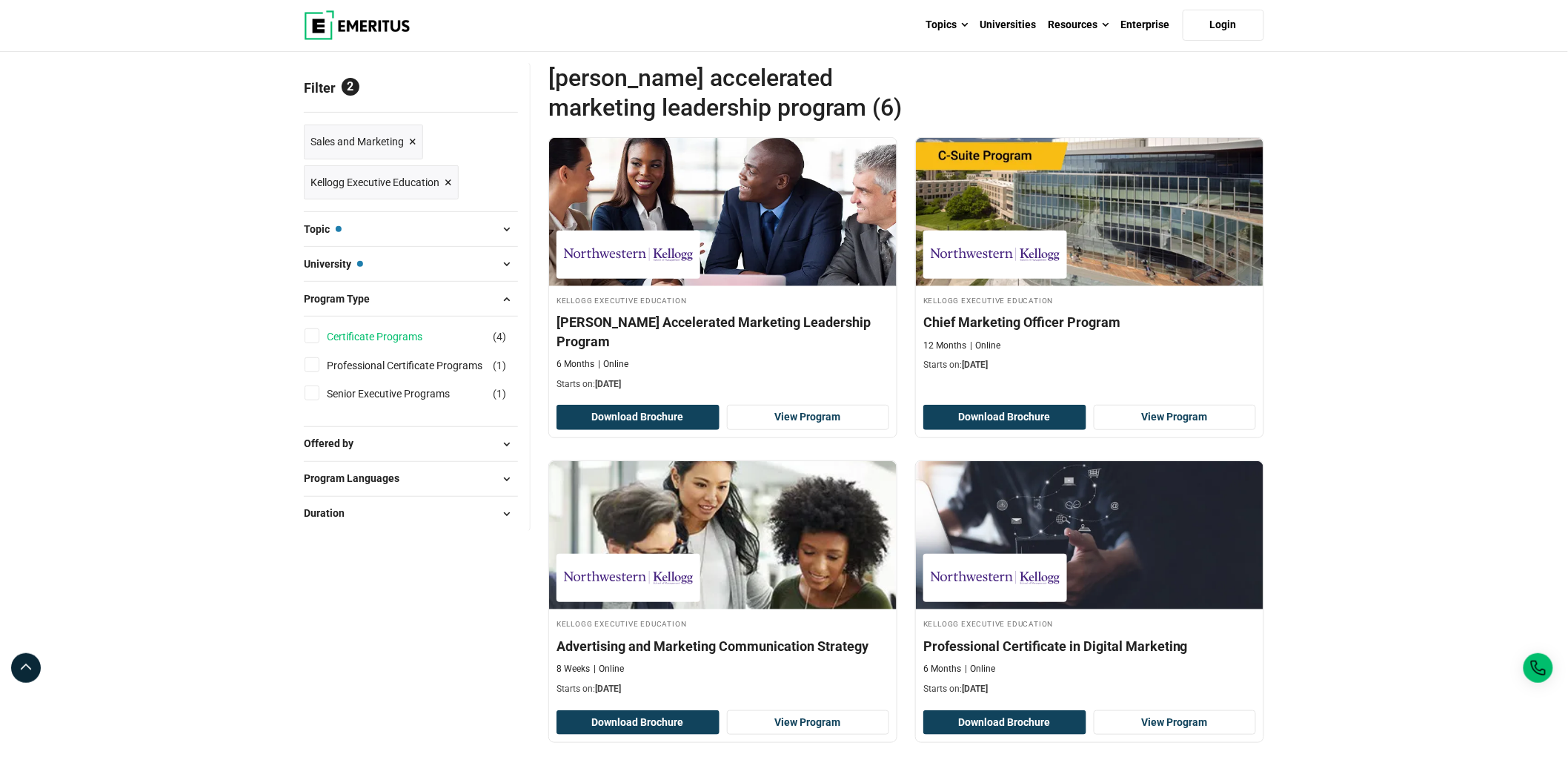 click on "Certificate Programs" at bounding box center (389, 337) 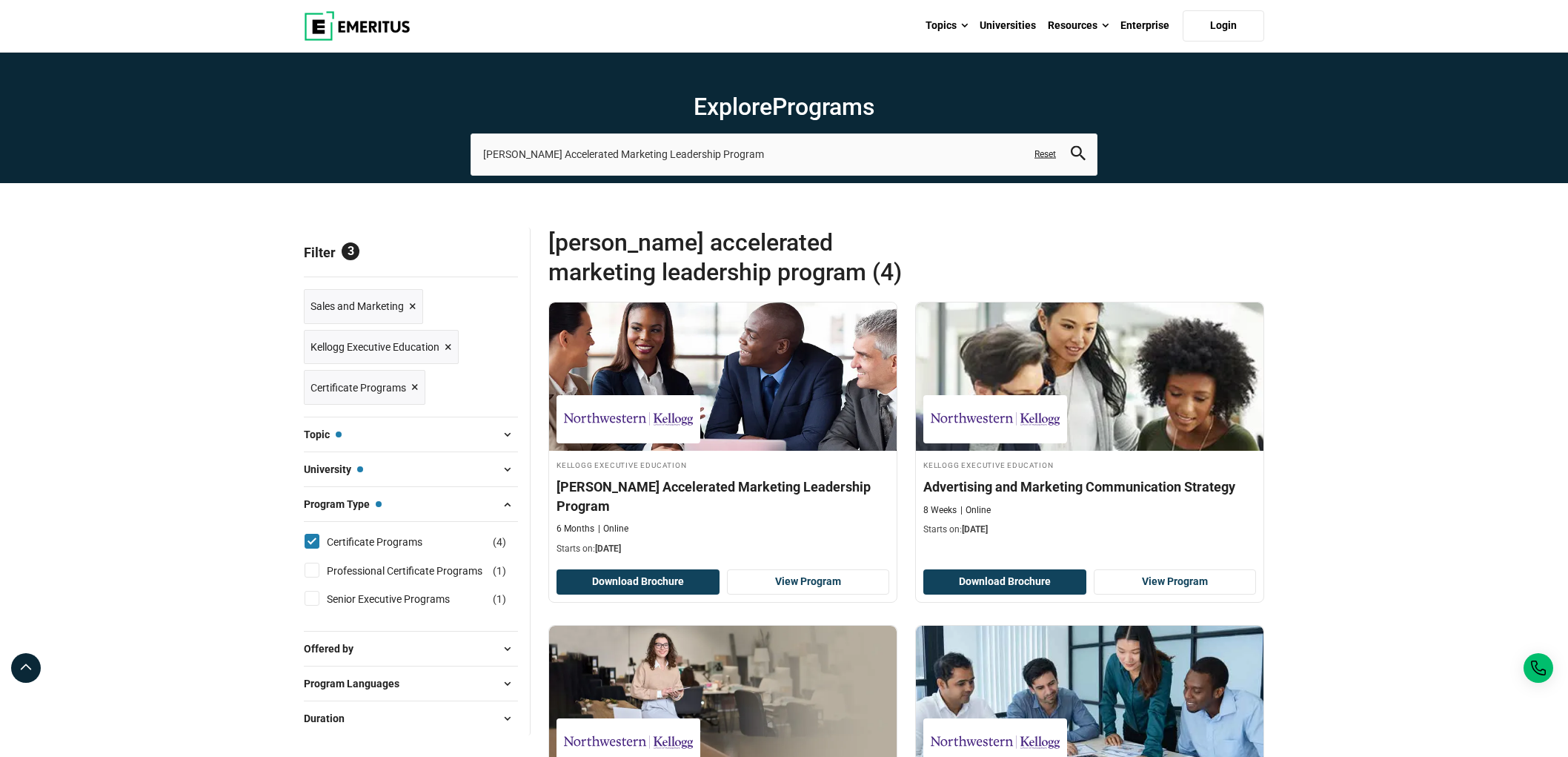scroll, scrollTop: 0, scrollLeft: 0, axis: both 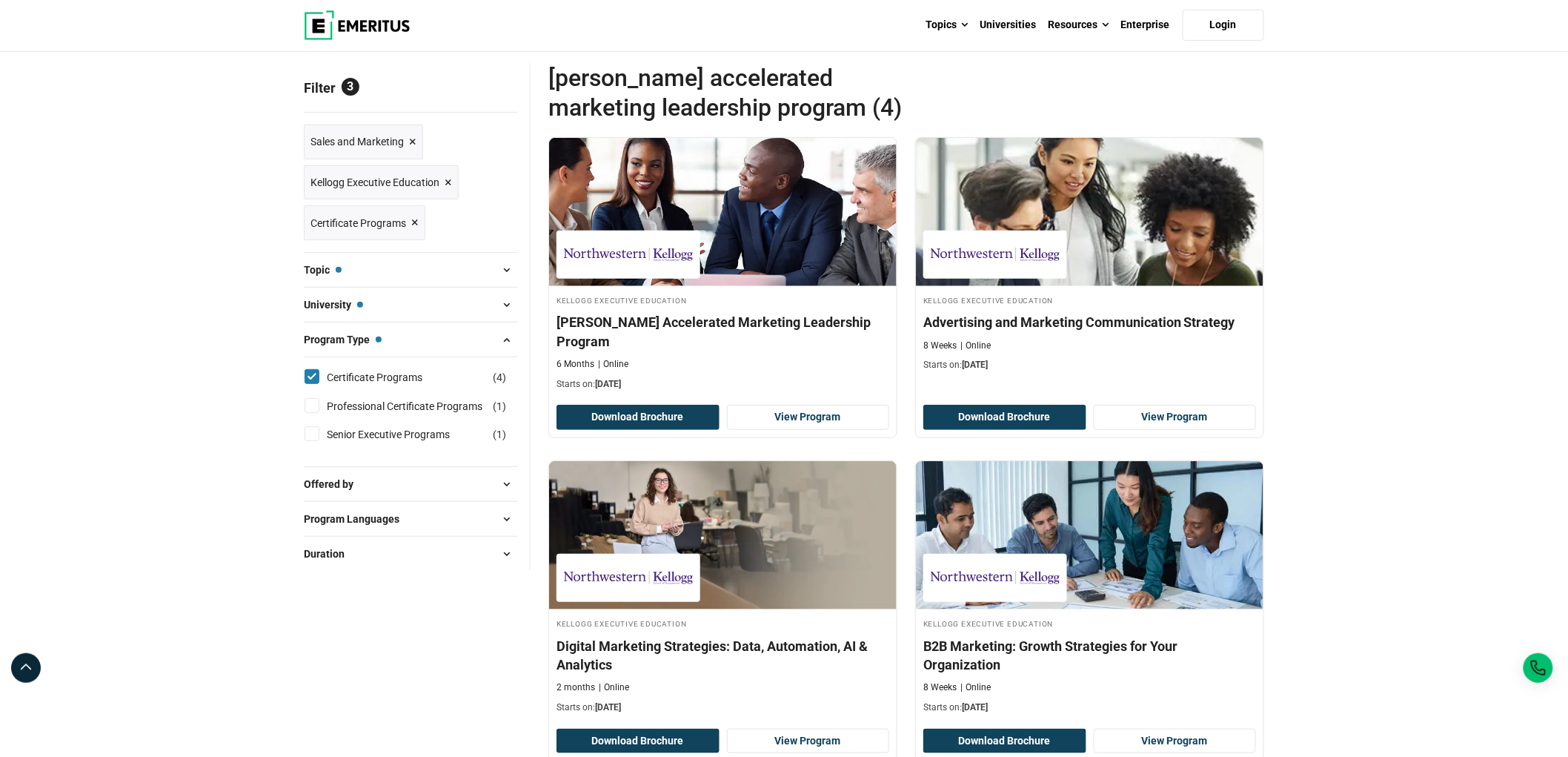 click on "Offered by" at bounding box center (411, 484) 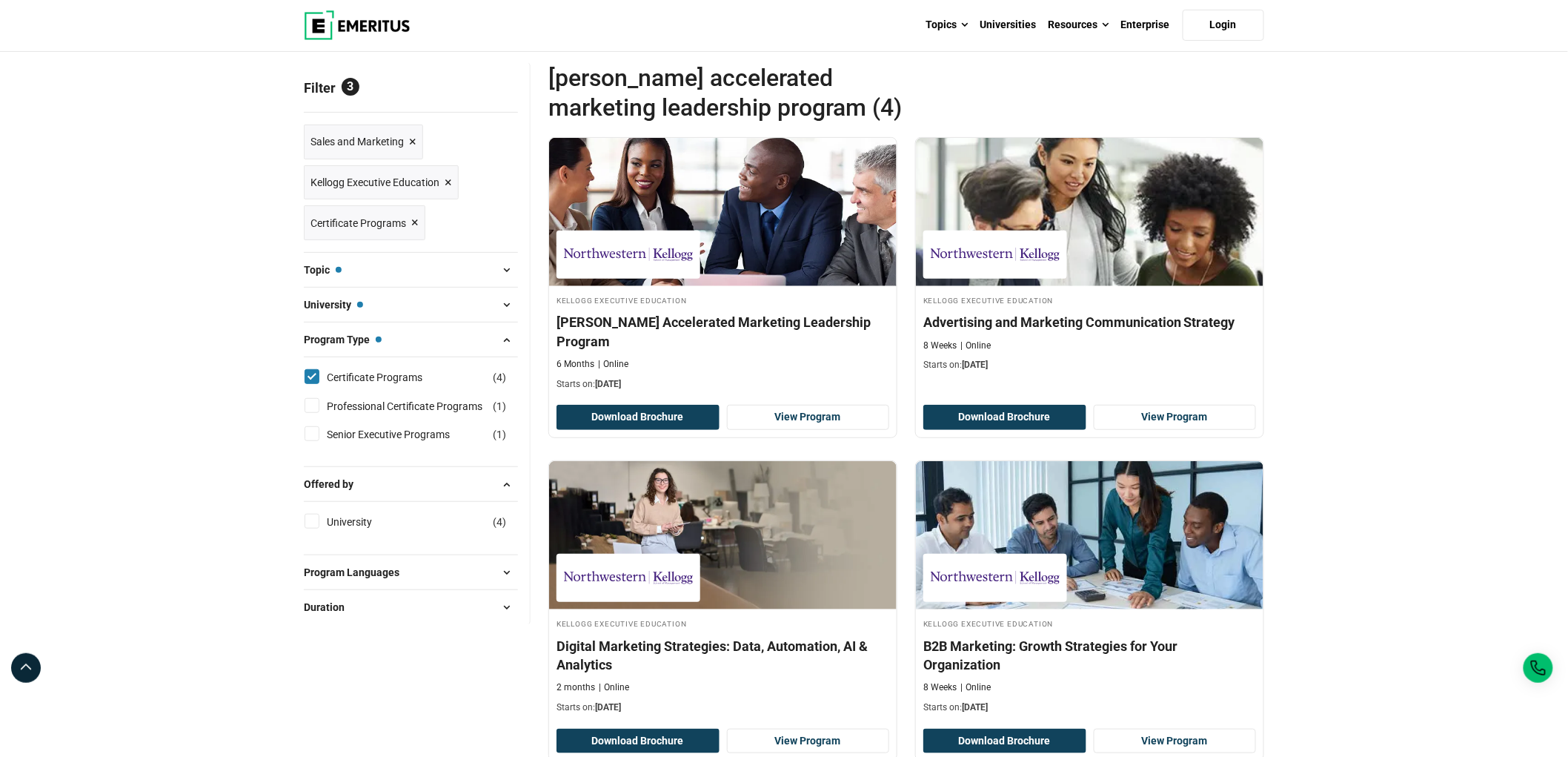 click on "Offered by" at bounding box center [411, 484] 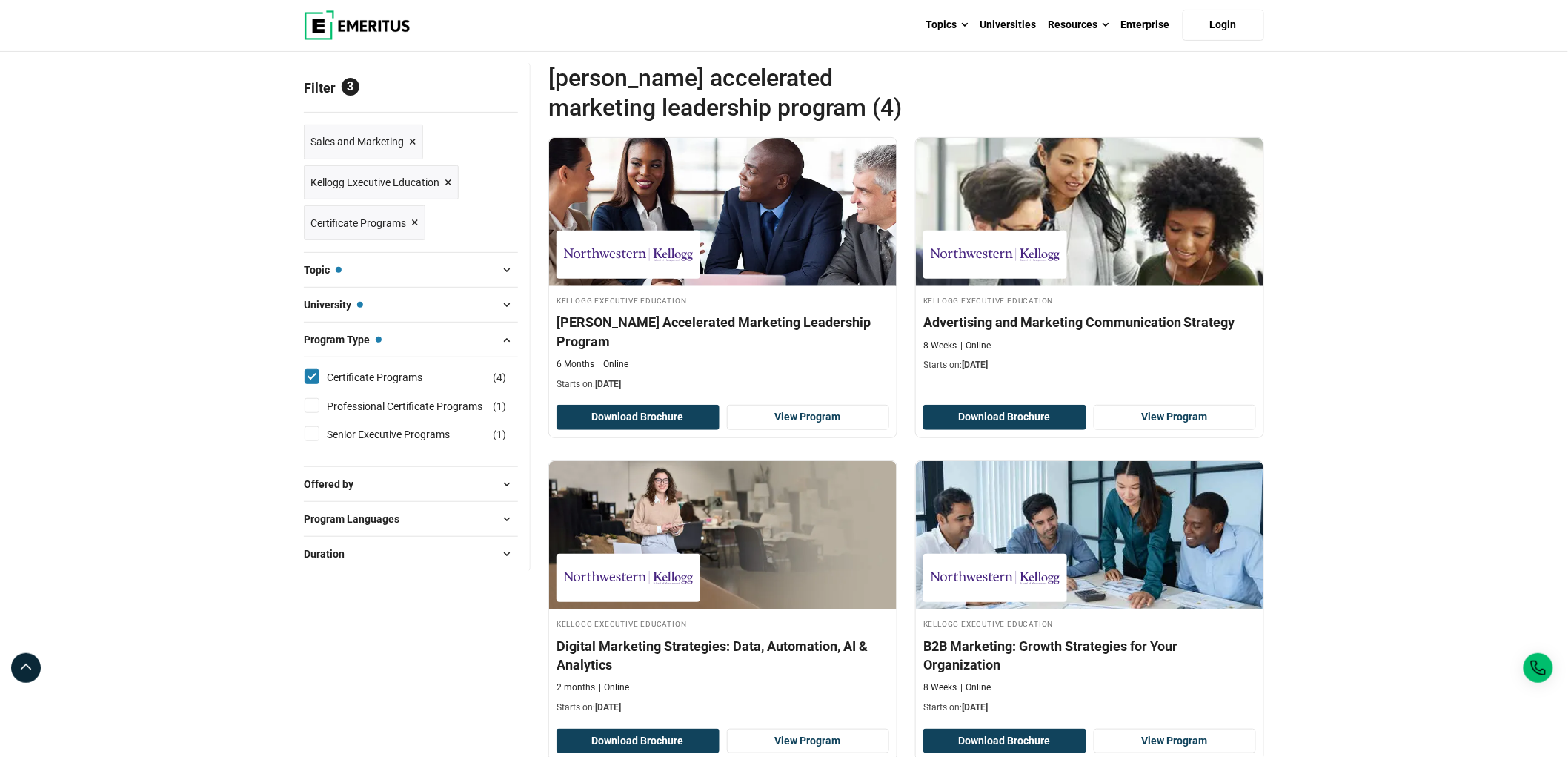click on "Program Languages" at bounding box center (411, 519) 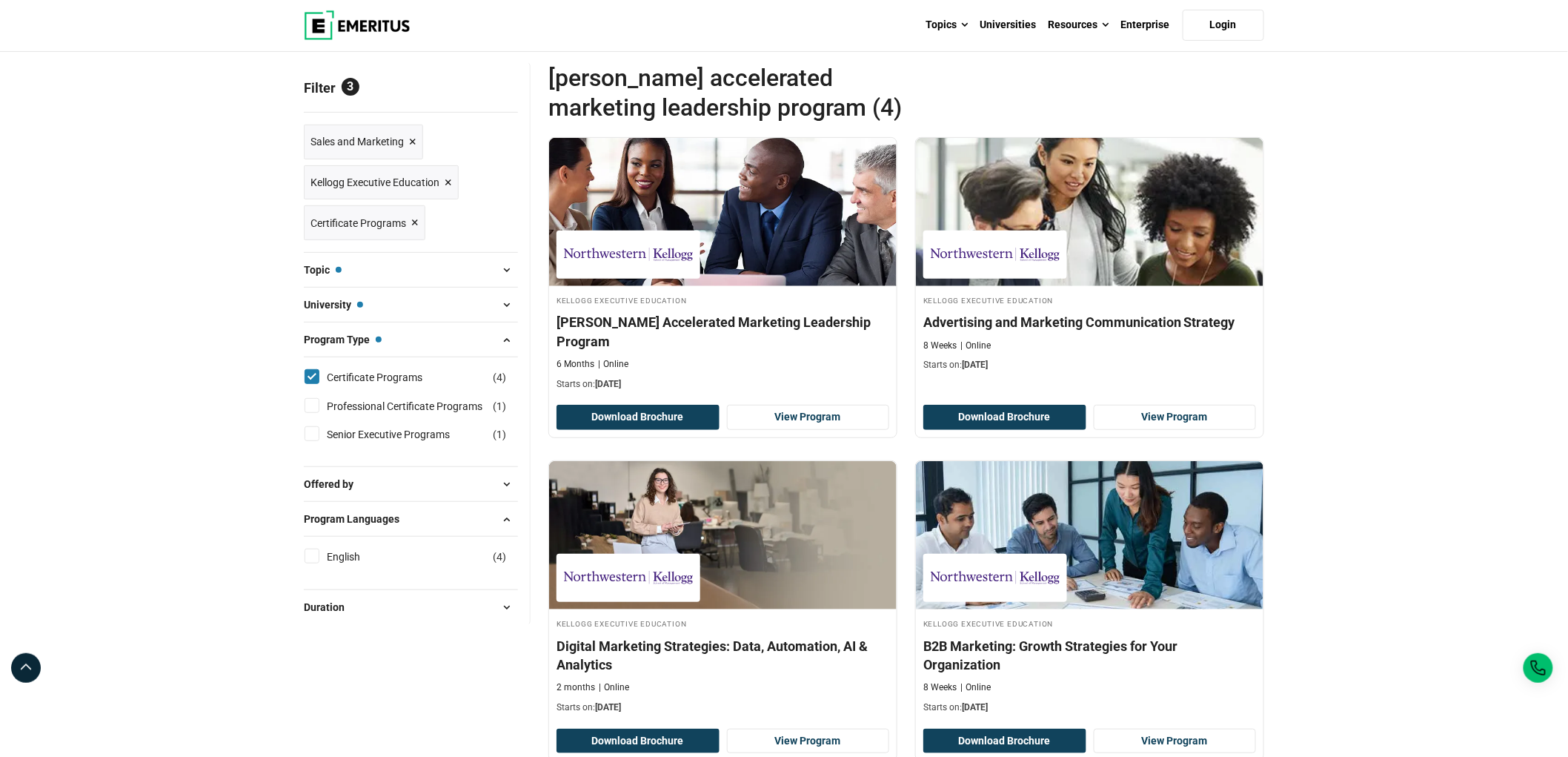 click on "Program Languages" at bounding box center (411, 519) 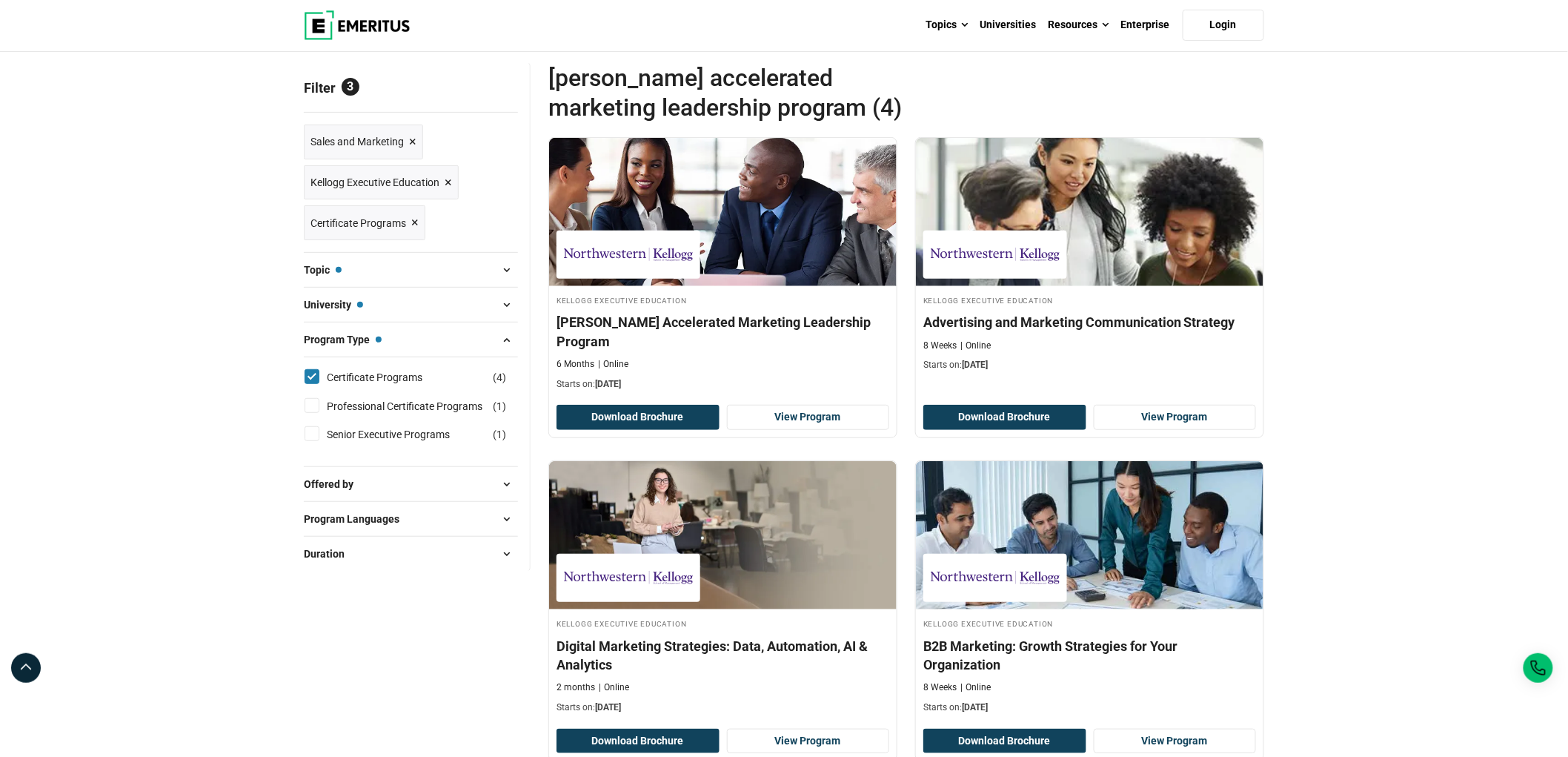 click on "Duration" at bounding box center (411, 554) 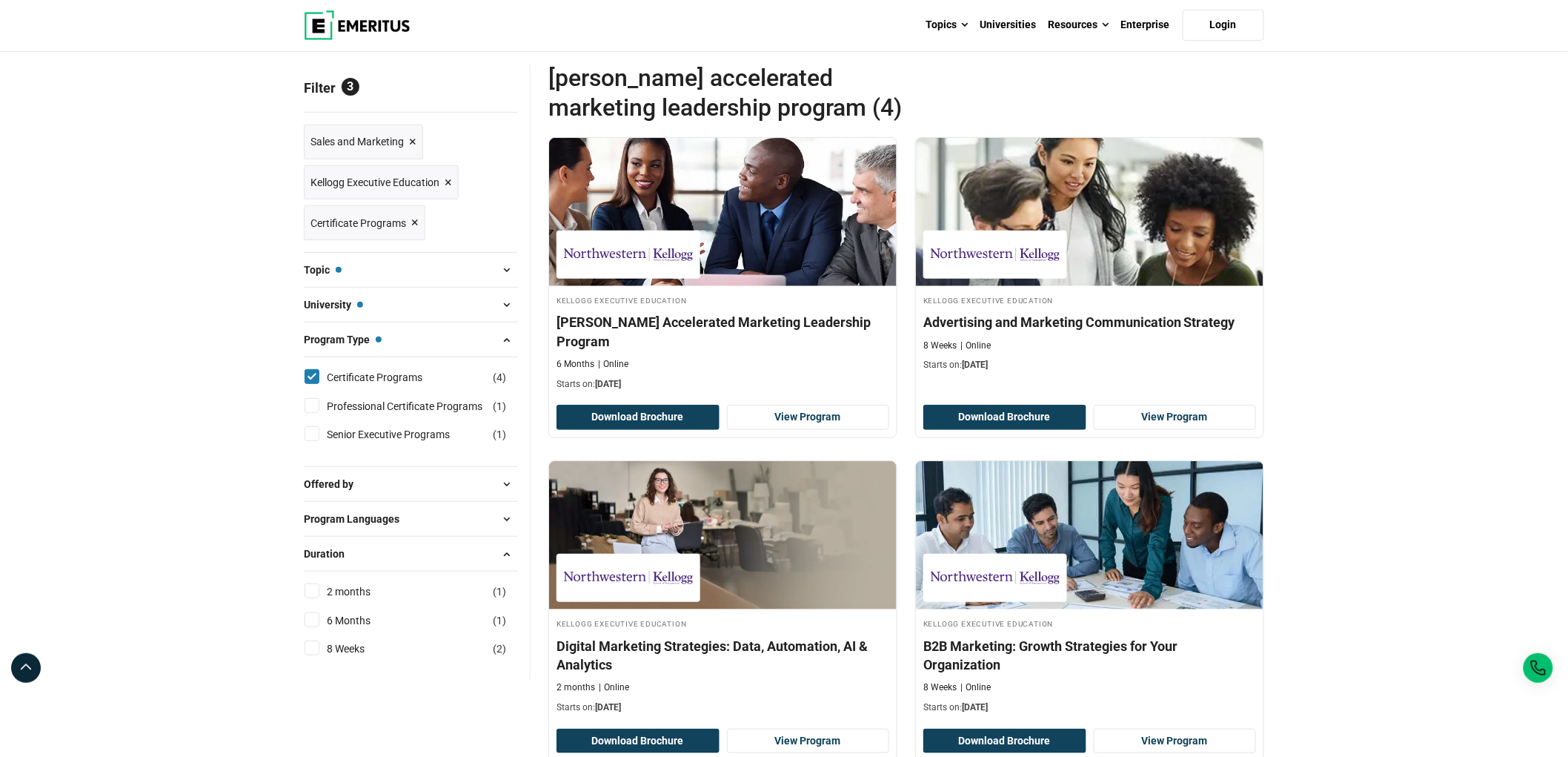 click on "6 Months   ( 1 )" at bounding box center (312, 620) 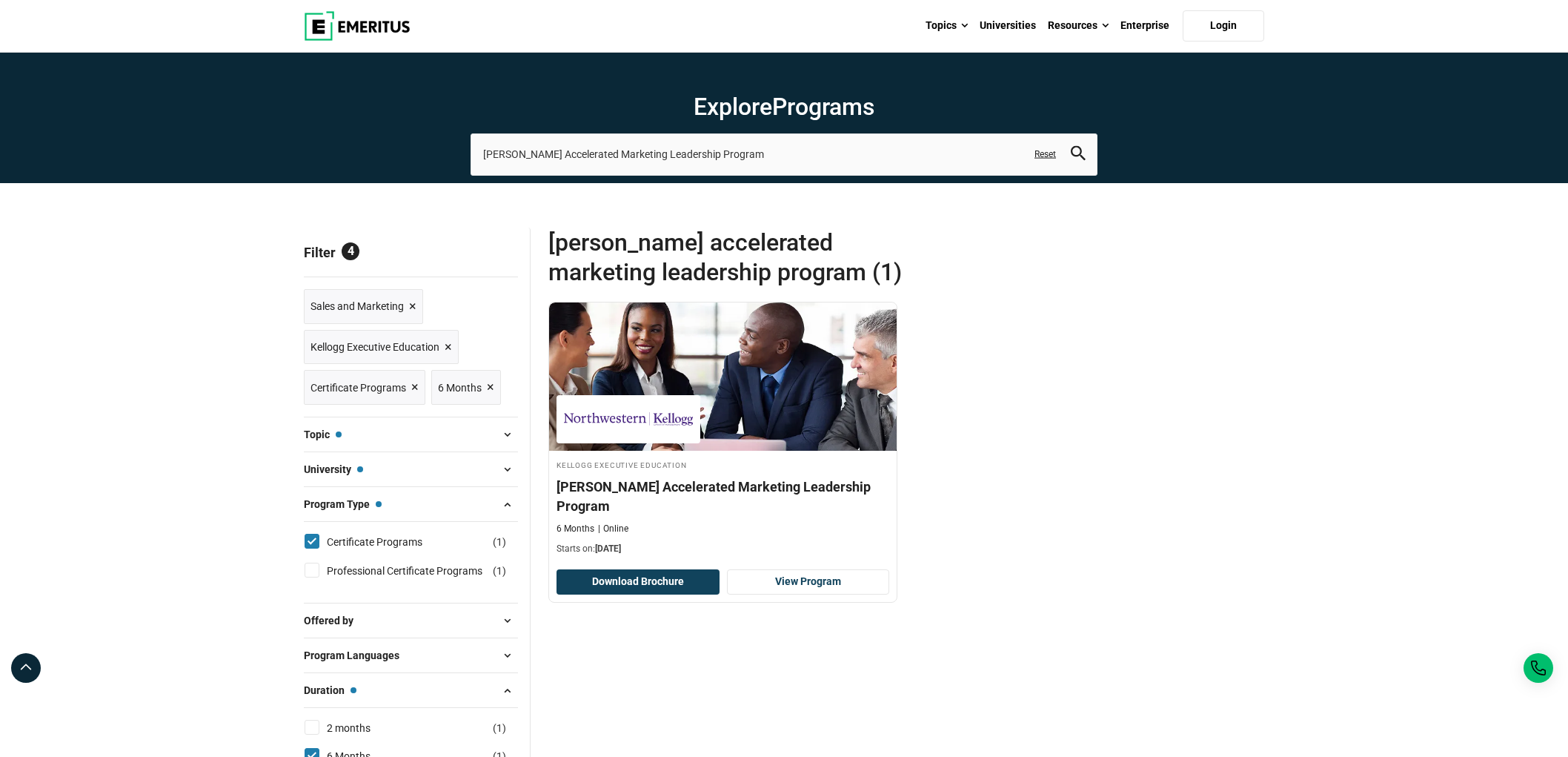 scroll, scrollTop: 0, scrollLeft: 0, axis: both 